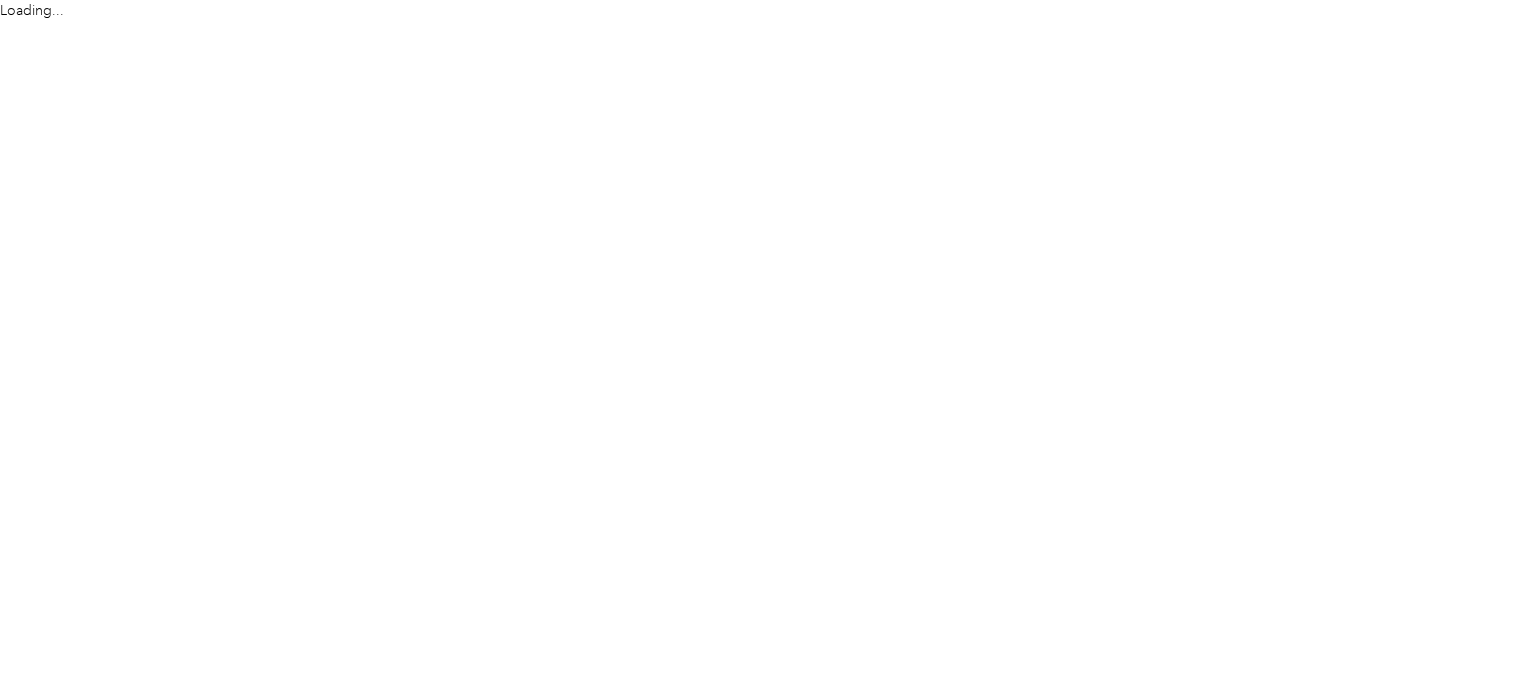 scroll, scrollTop: 0, scrollLeft: 0, axis: both 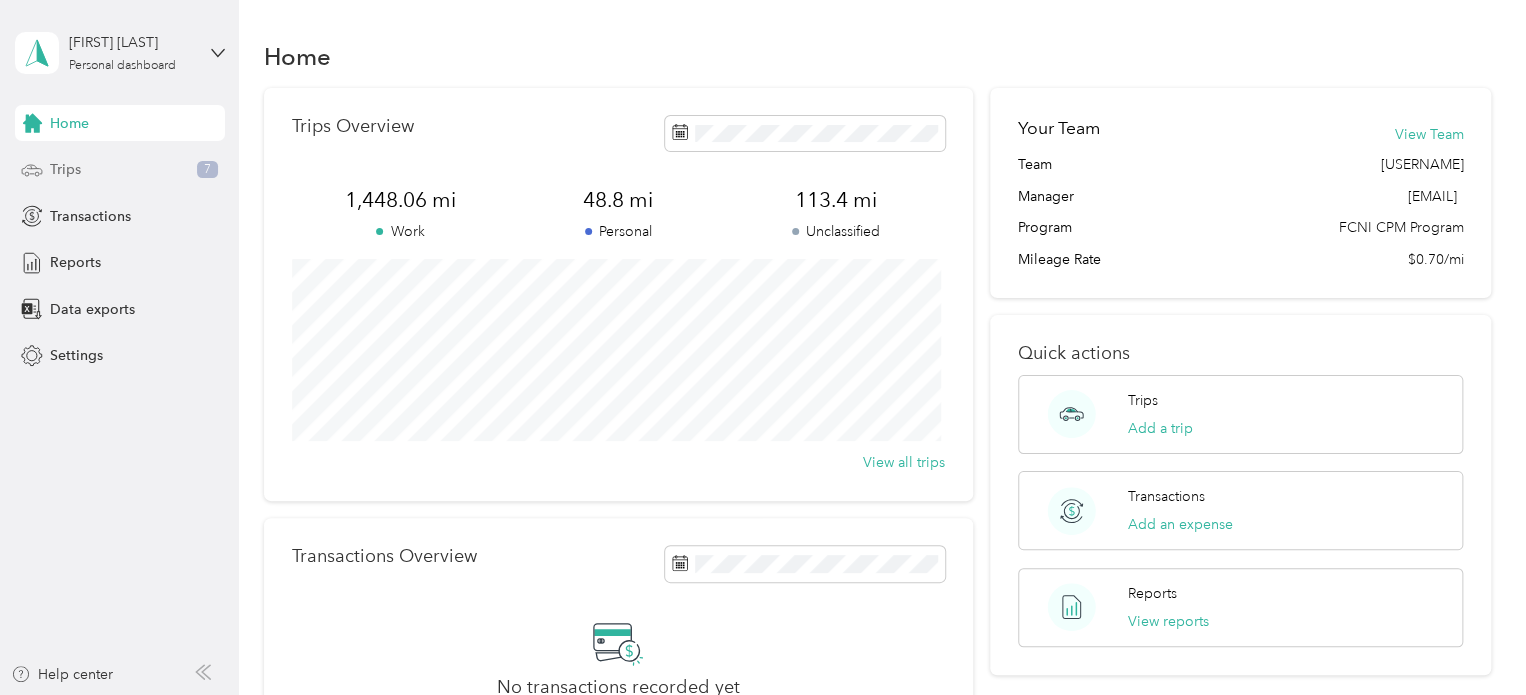 click on "Trips" at bounding box center (65, 169) 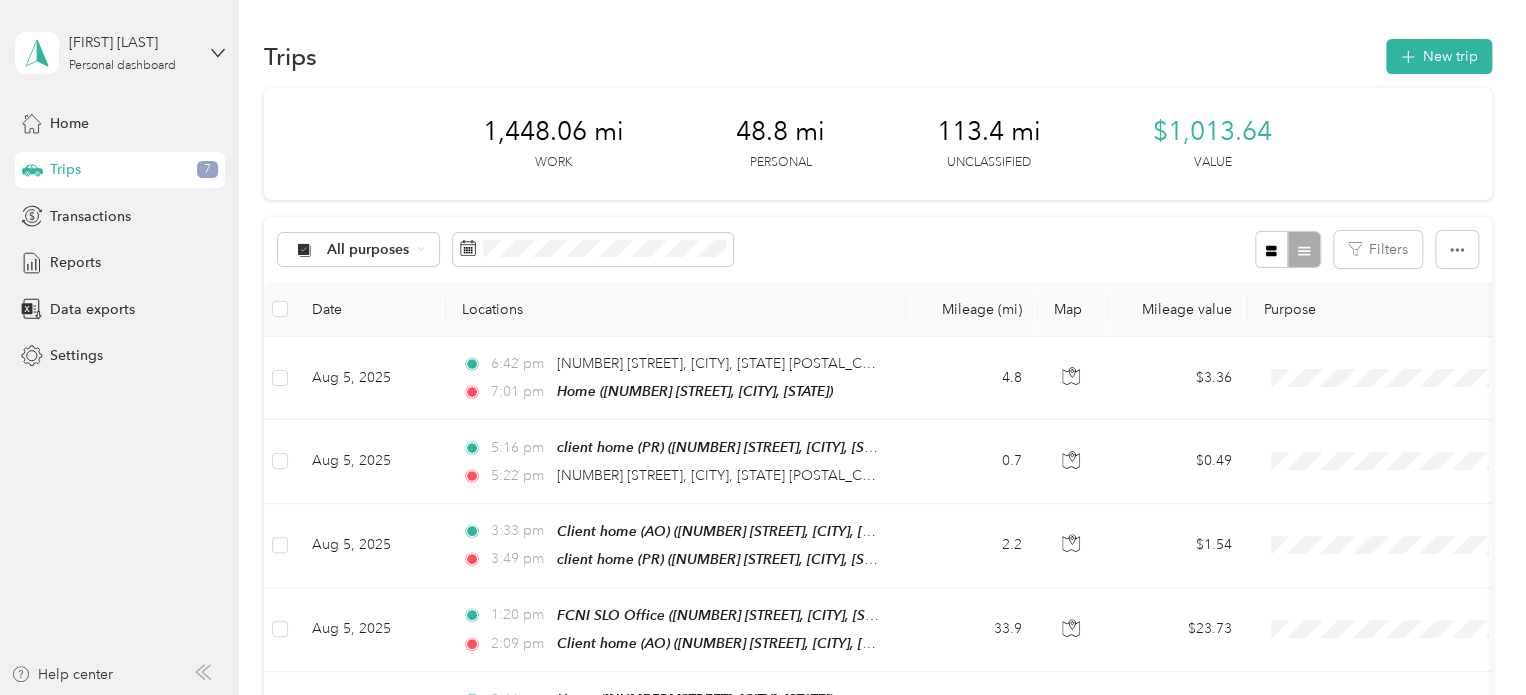 click on "All purposes Filters" at bounding box center (878, 249) 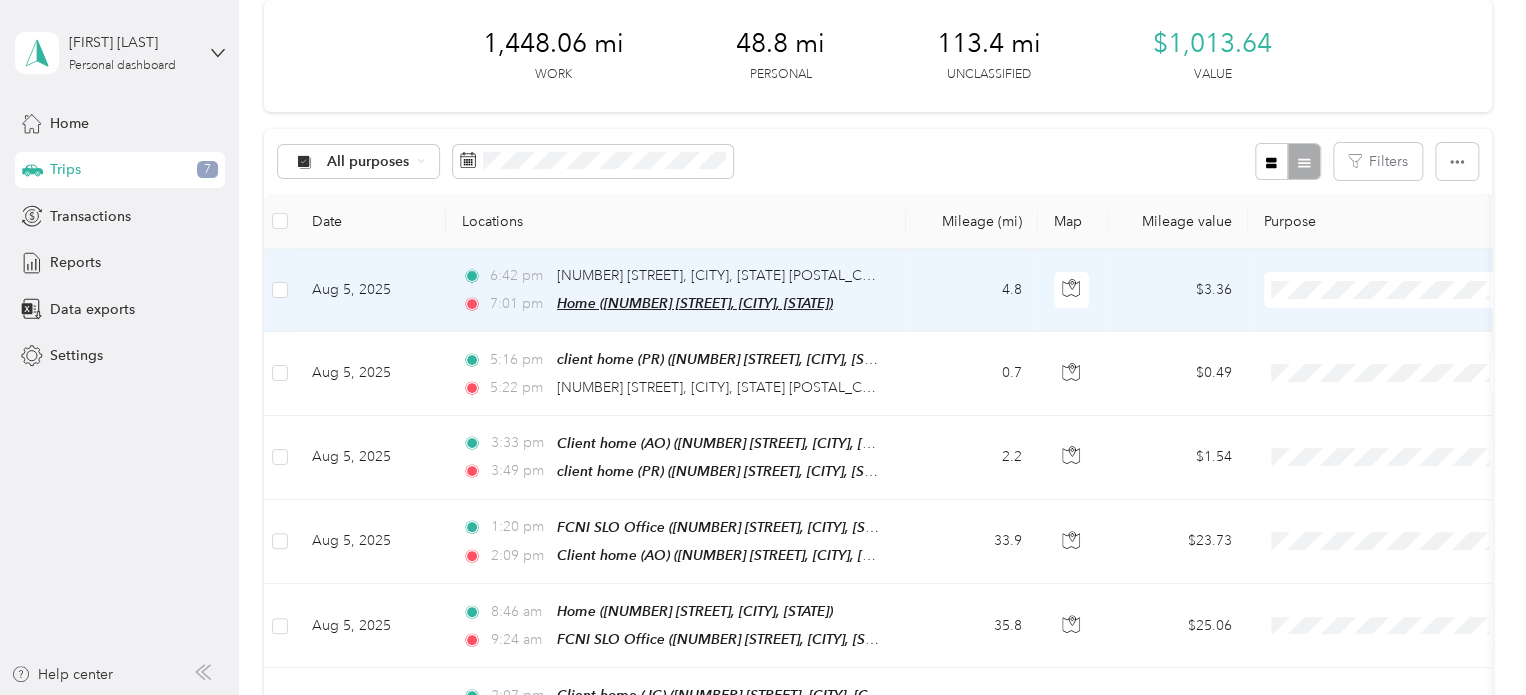scroll, scrollTop: 134, scrollLeft: 0, axis: vertical 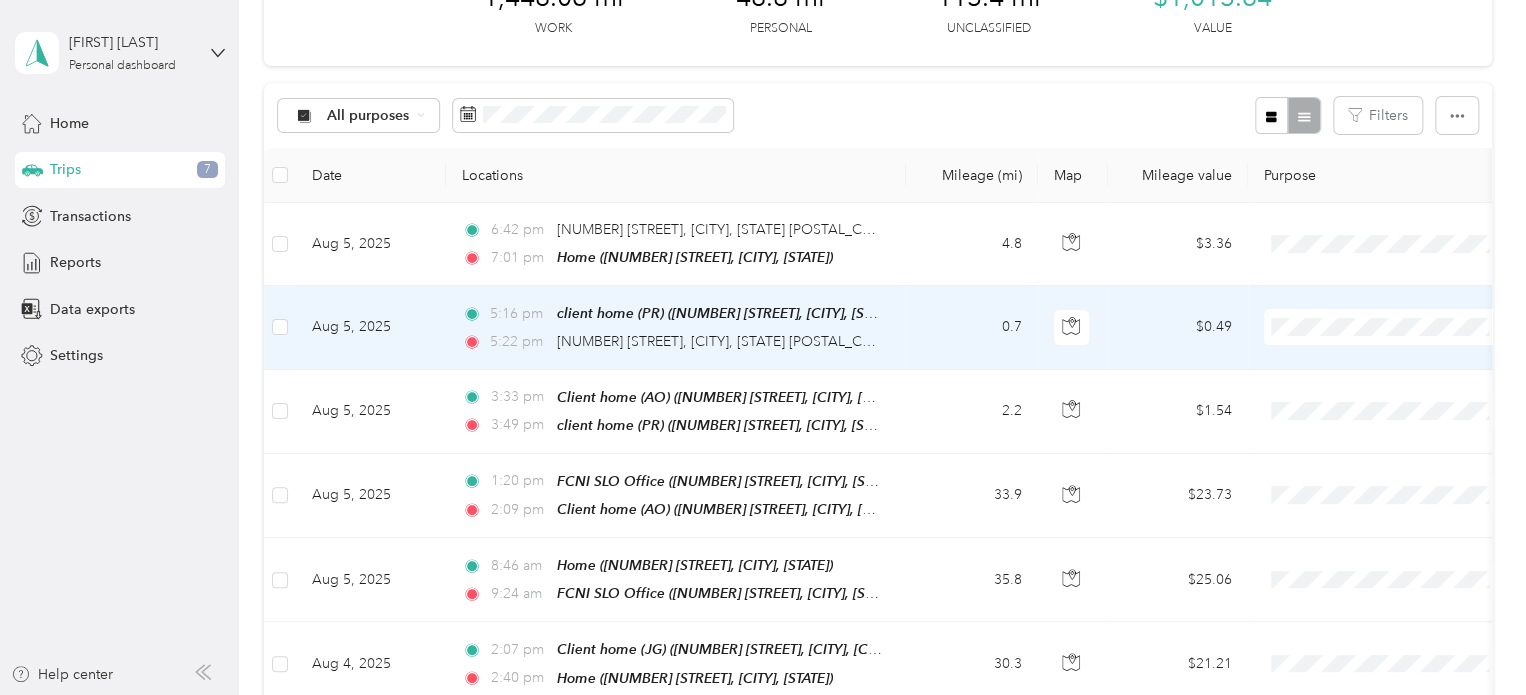 click on "0.7" at bounding box center (972, 327) 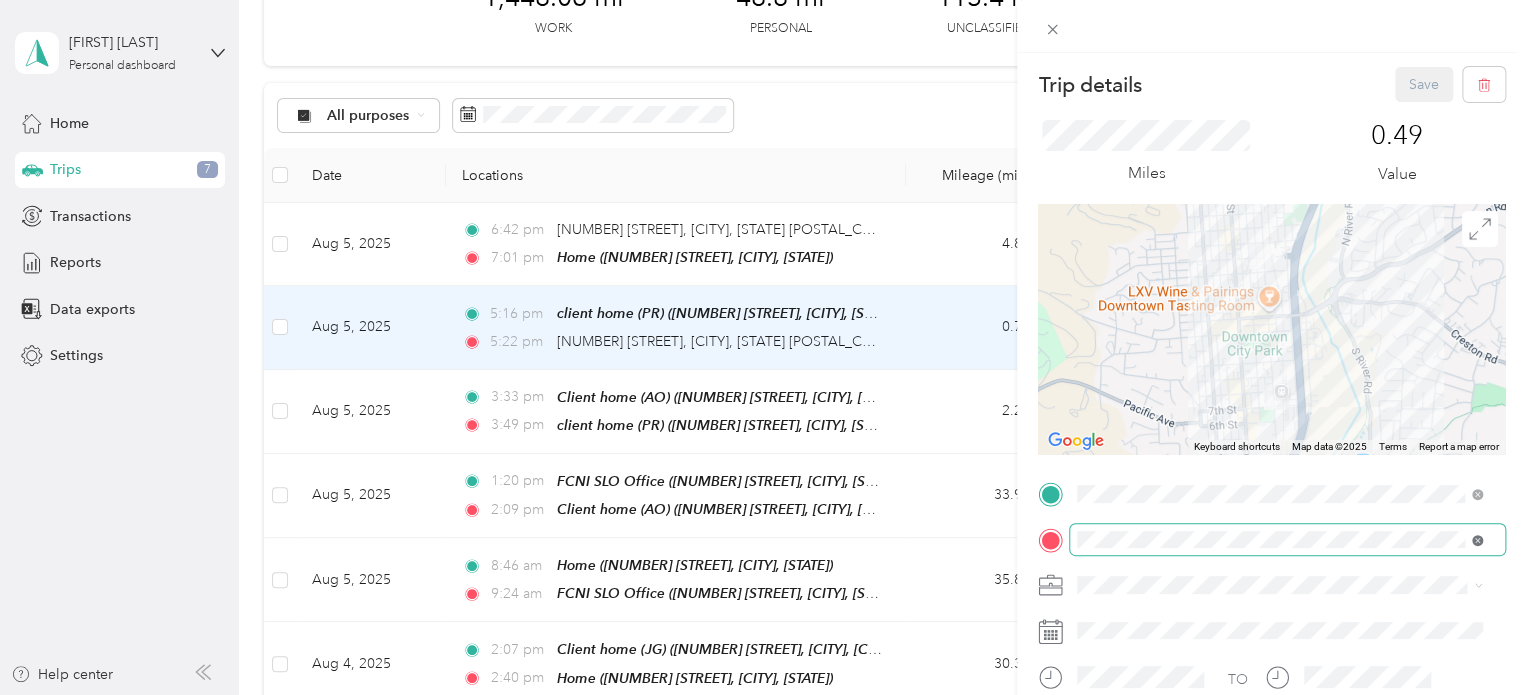 click 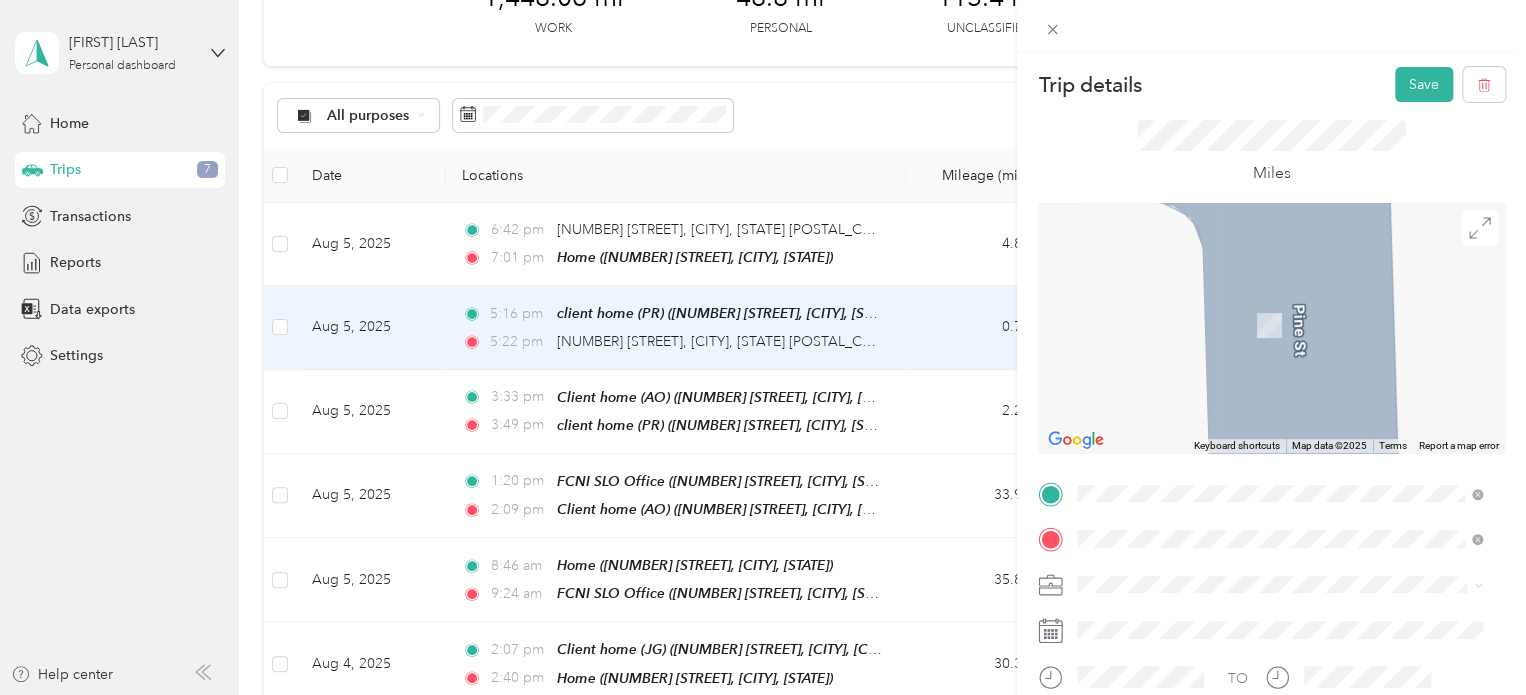 click on "From your Favorite places Client home (JG) [NUMBER] [STREET], [POSTAL_CODE], [CITY], [CITY], [STATE], [COUNTRY] Home [NUMBER] [STREET], [CITY], [STATE], [COUNTRY] From search results [NUMBER] [STREET]
[CITY], [STATE] [POSTAL_CODE], [COUNTRY] [NUMBER] [STREET]
[CITY], [STATE] [POSTAL_CODE], [COUNTRY] [NUMBER] [STREET]
[CITY], [STATE] [POSTAL_CODE], [COUNTRY] [NUMBER] [STREET]
[CITY], [STATE] [POSTAL_CODE], [COUNTRY] [NUMBER] [STREET]
[CITY], [STATE] [POSTAL_CODE], [COUNTRY]" at bounding box center (1279, 381) 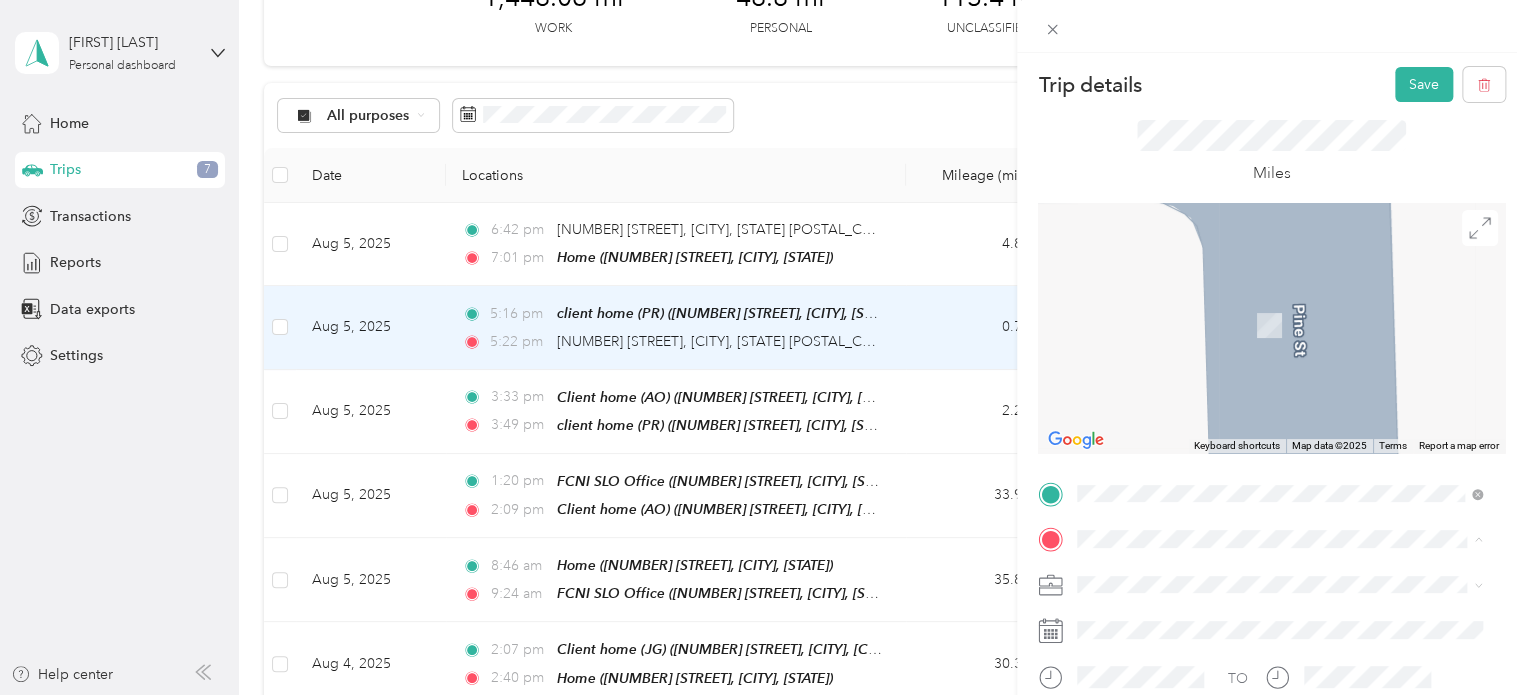 click on "Home [NUMBER] [STREET], [CITY], [STATE], [COUNTRY]" at bounding box center (1279, 398) 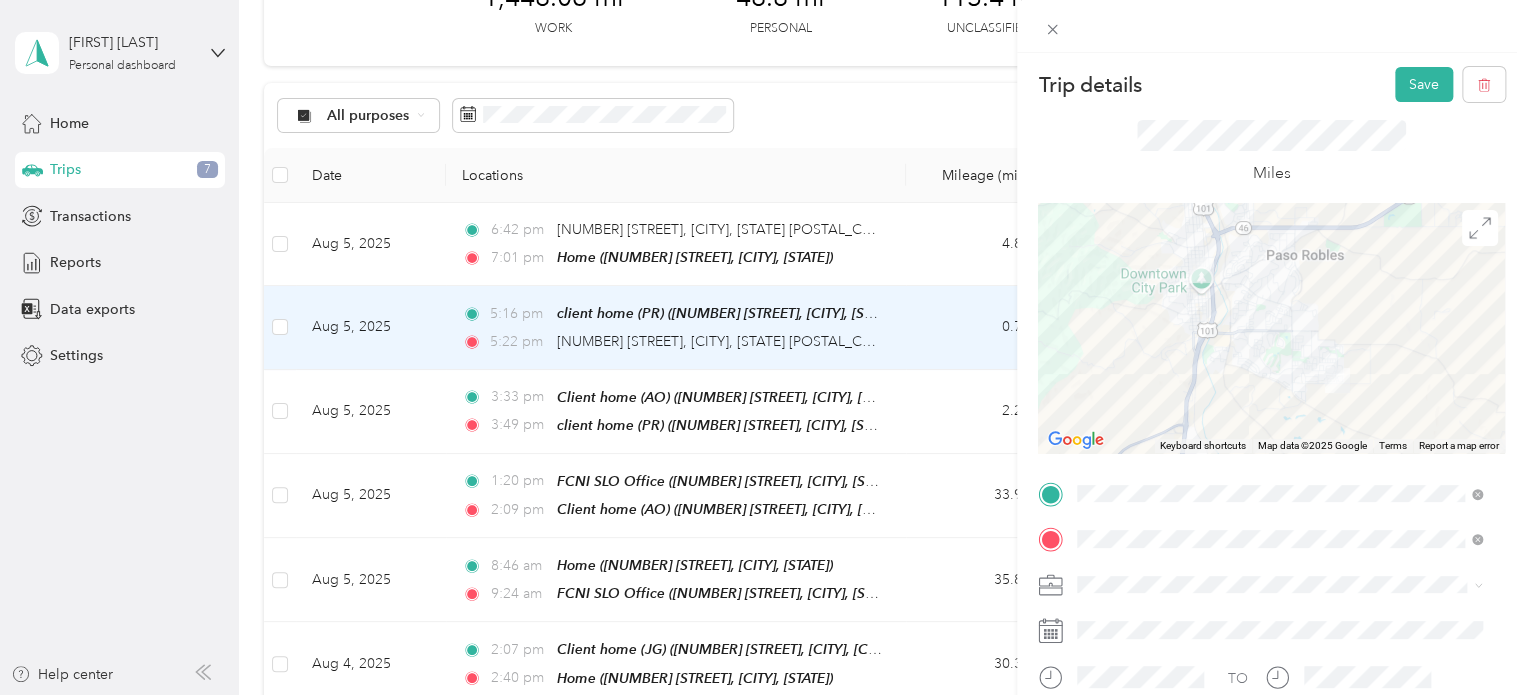 click on "Family Care Network" at bounding box center (1149, 614) 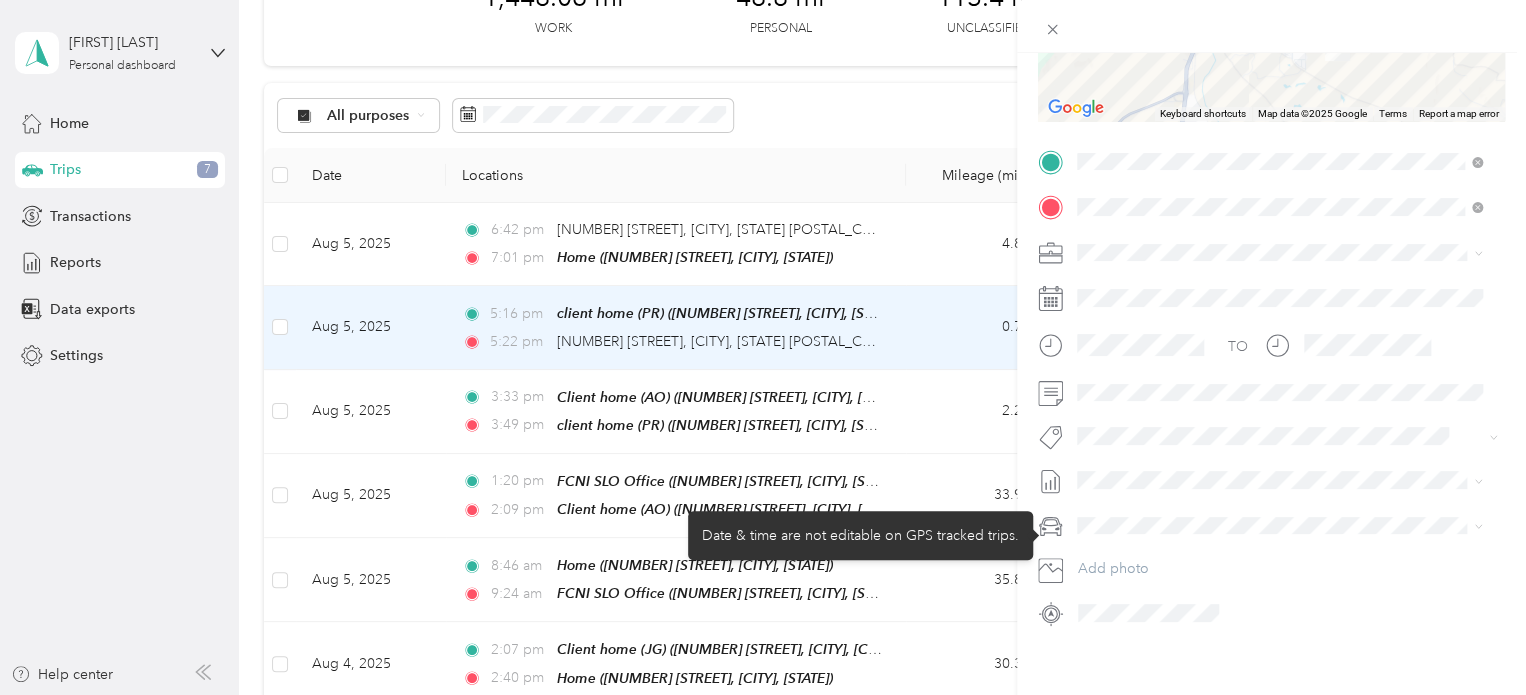 scroll, scrollTop: 332, scrollLeft: 0, axis: vertical 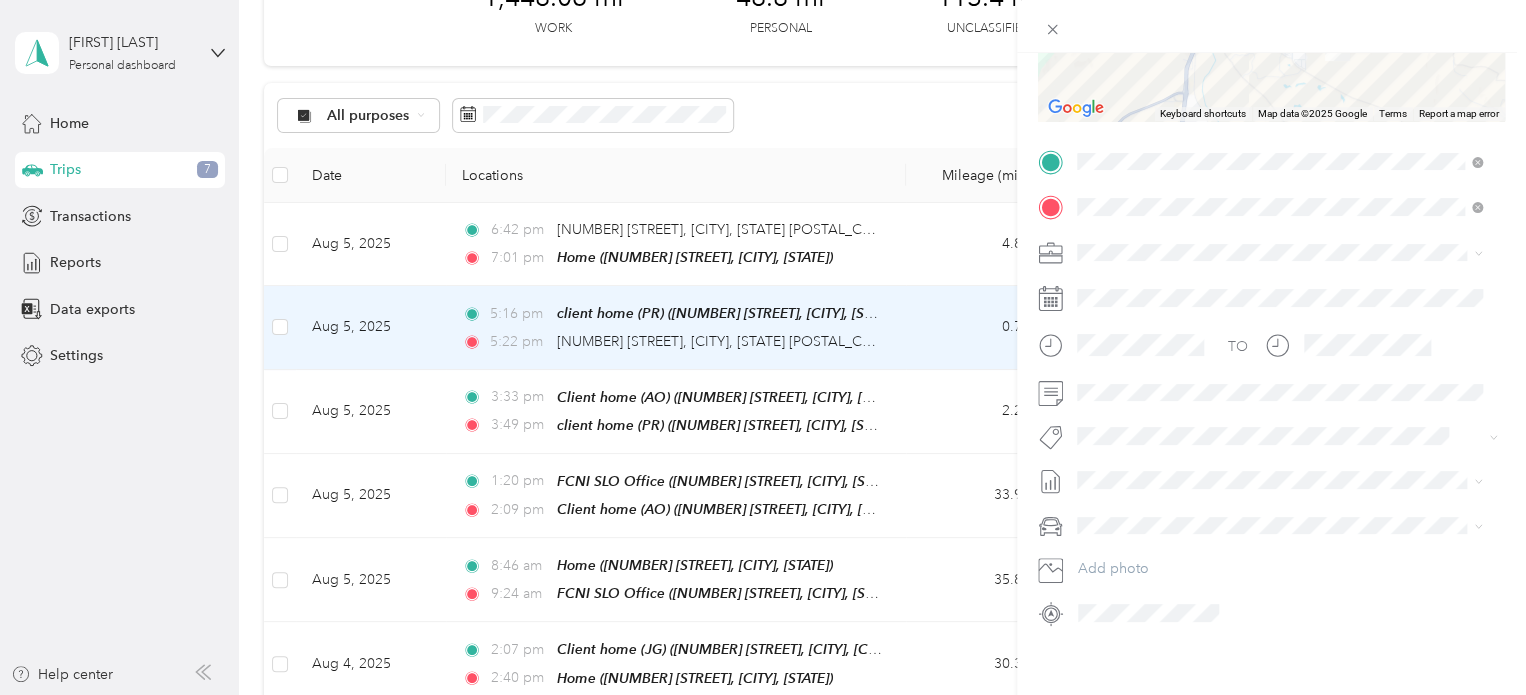 click on "Specialty Mhs" at bounding box center (1136, 379) 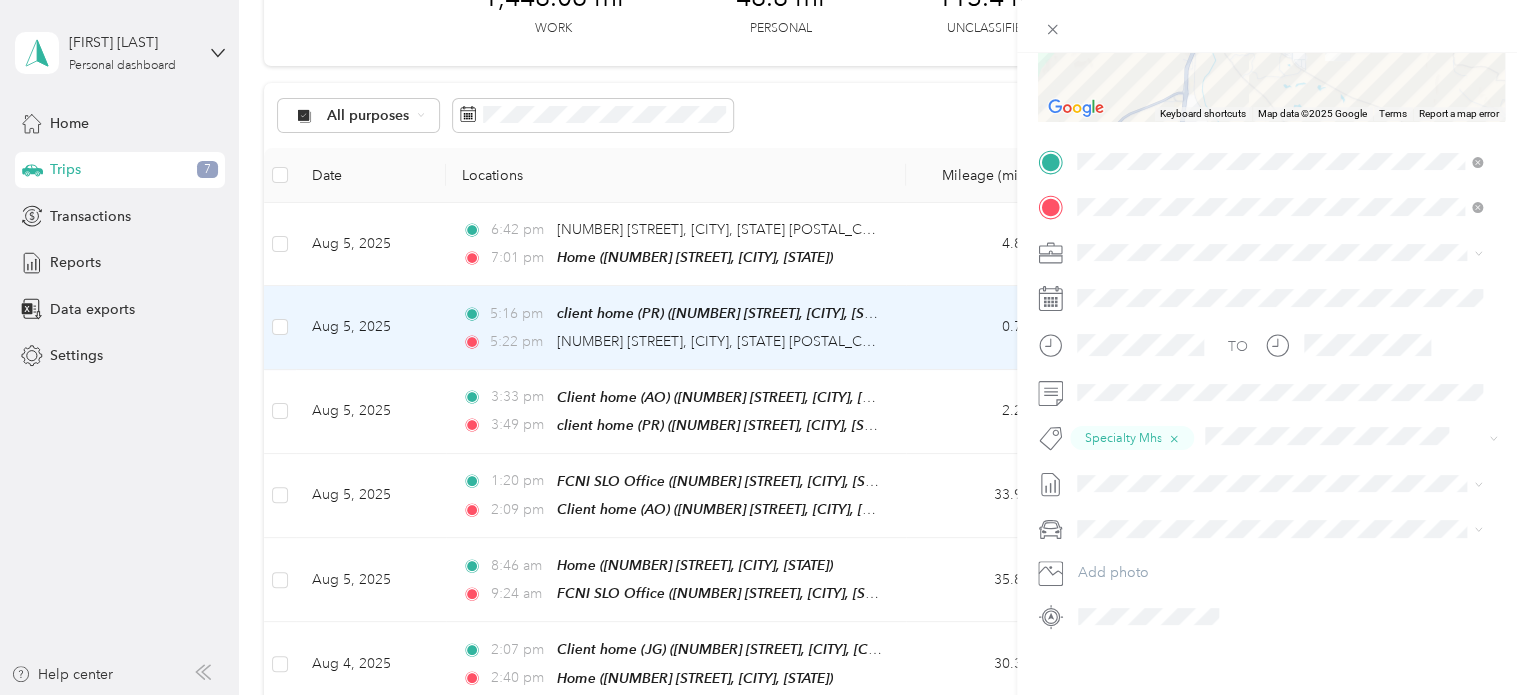 scroll, scrollTop: 0, scrollLeft: 0, axis: both 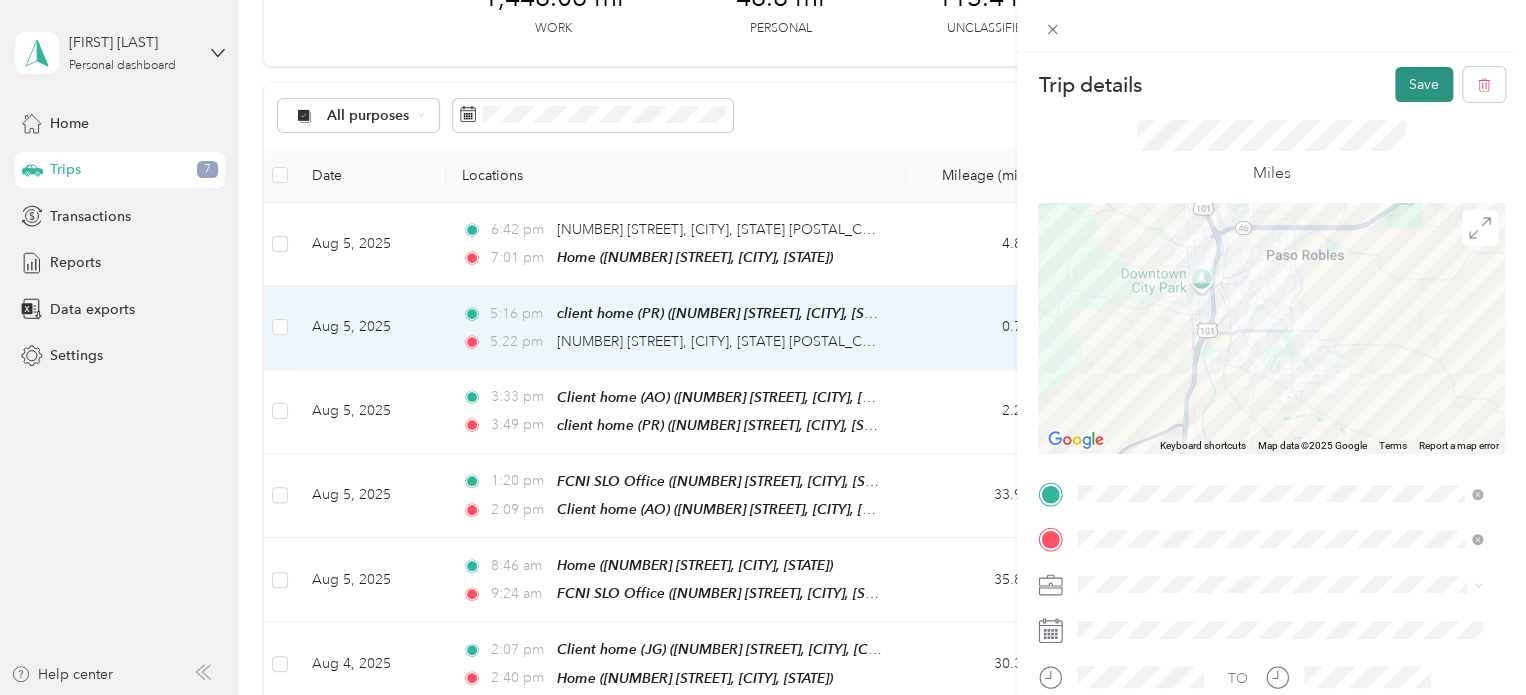 click on "Save" at bounding box center [1424, 84] 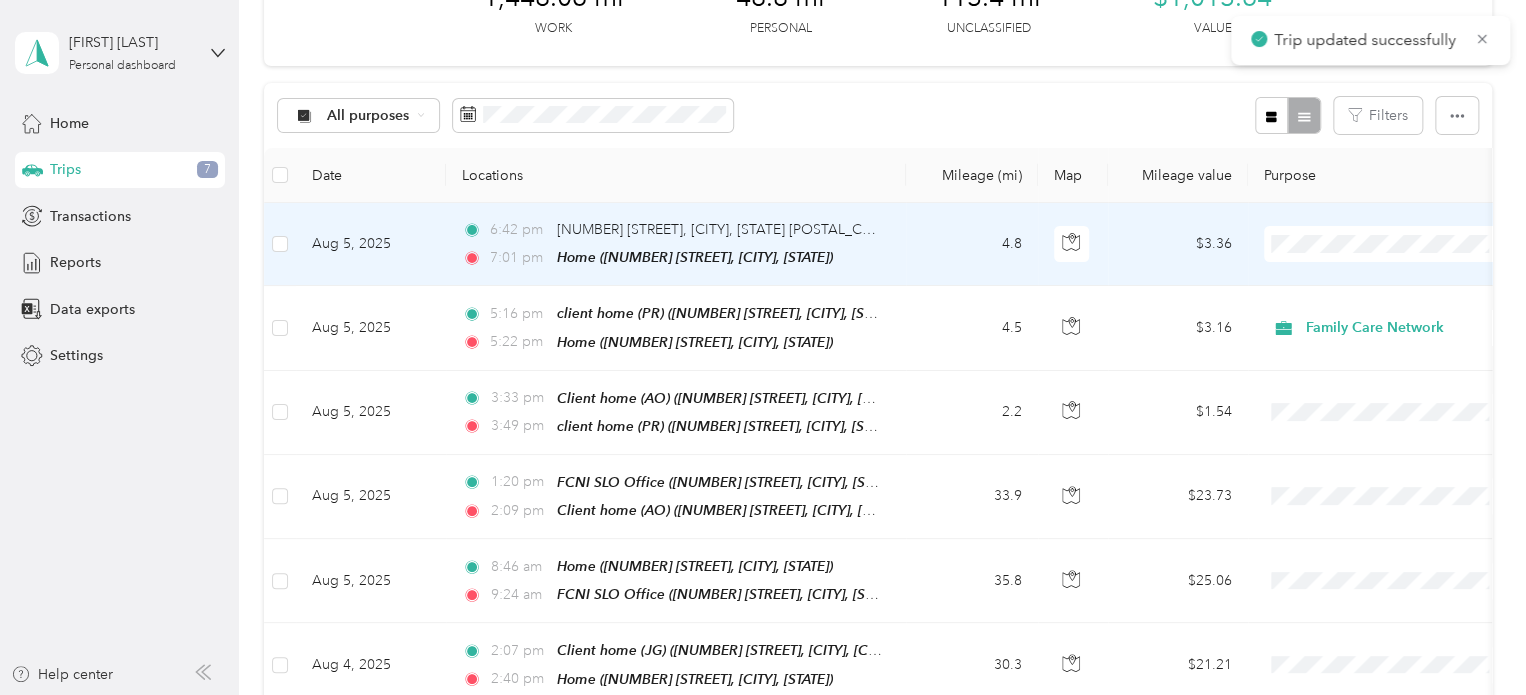 click on "4.8" at bounding box center [972, 244] 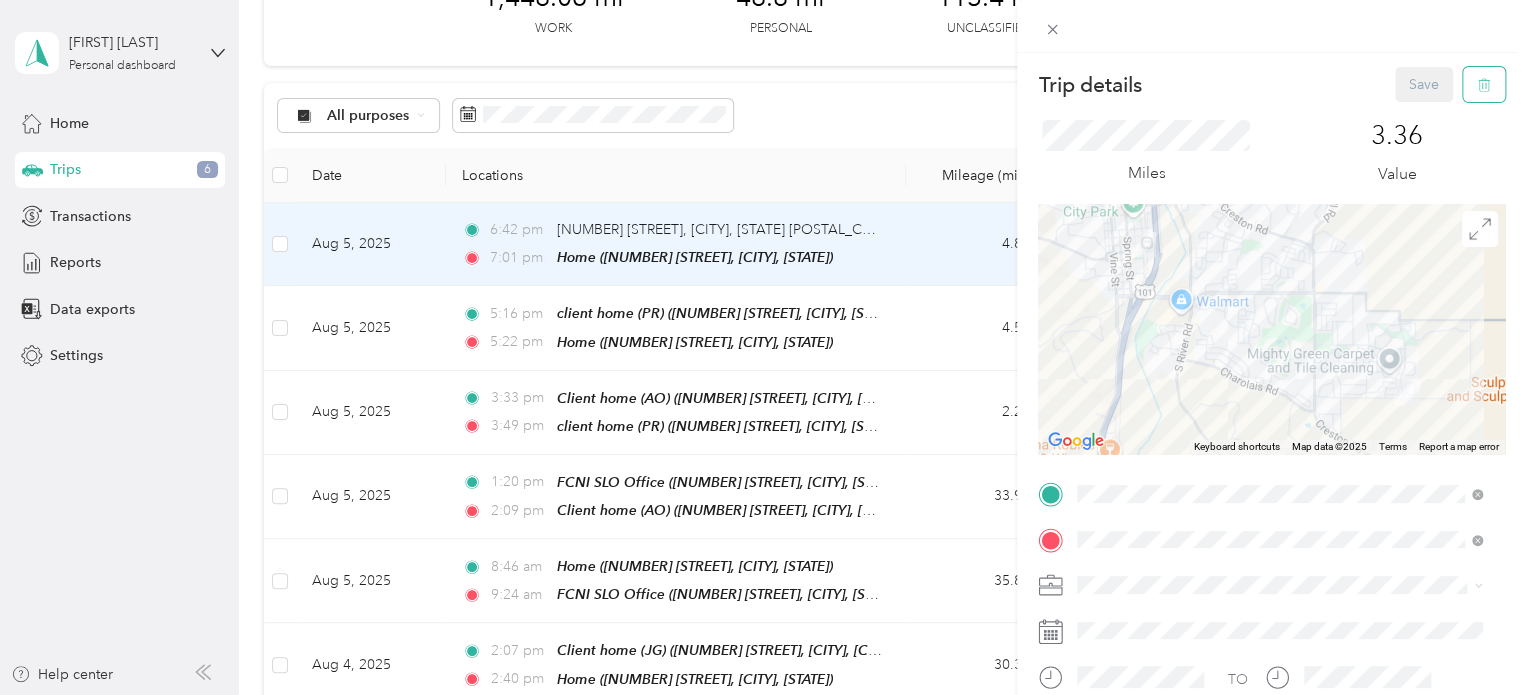 click 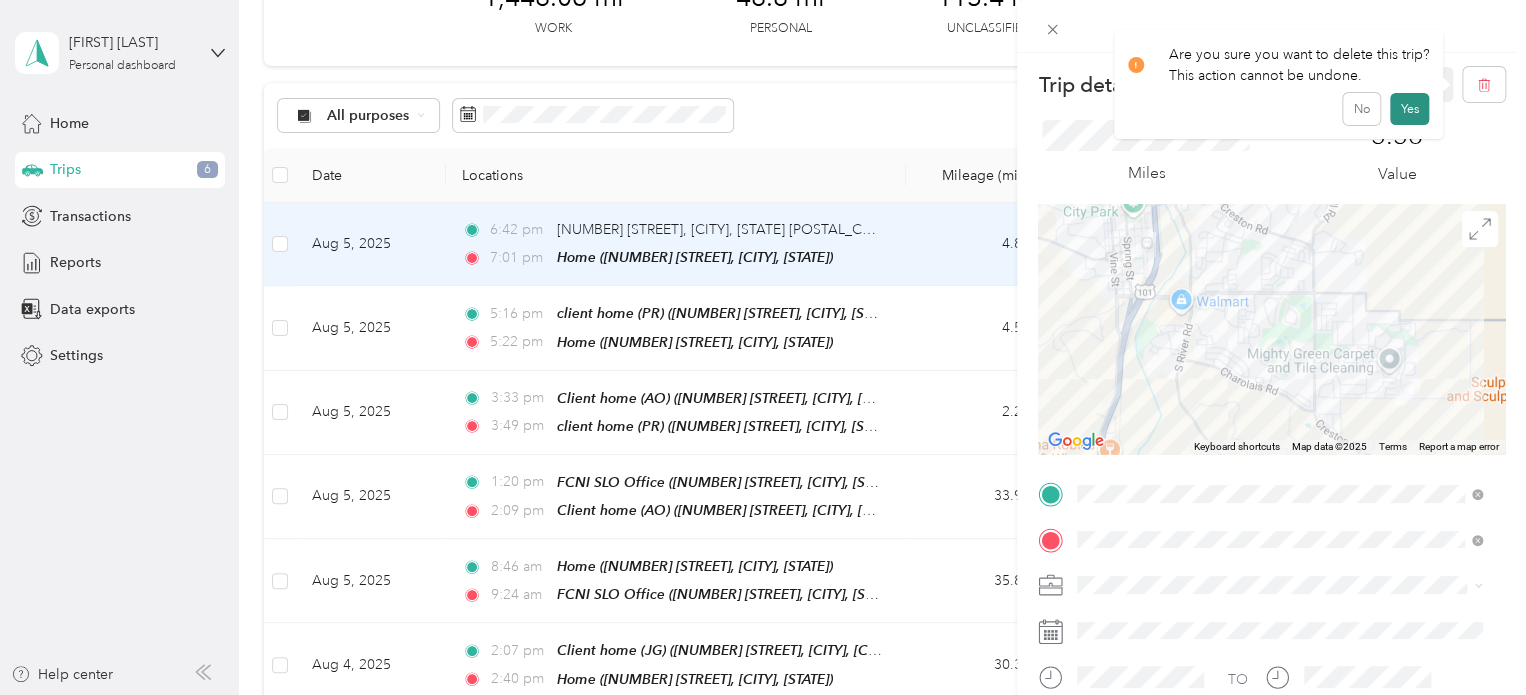 click on "Yes" at bounding box center (1409, 109) 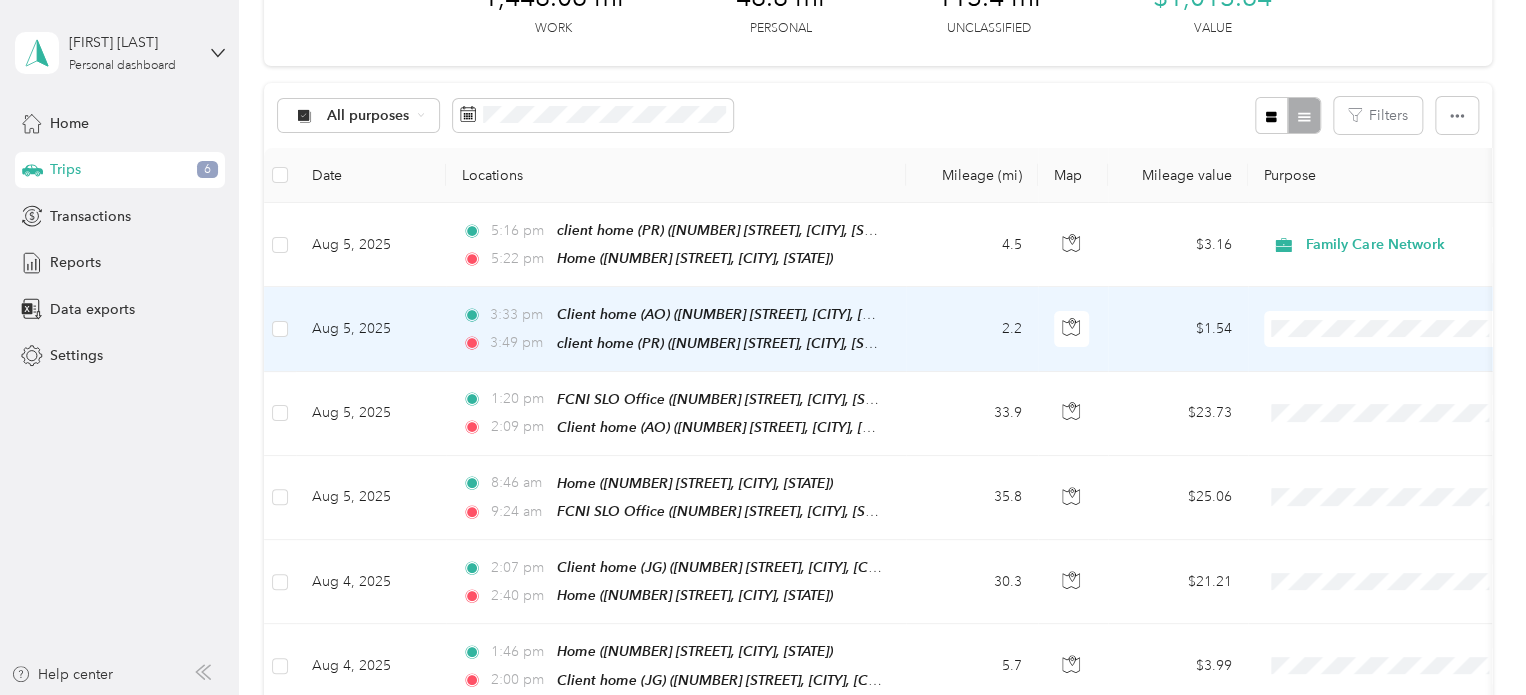 click on "2.2" at bounding box center (972, 329) 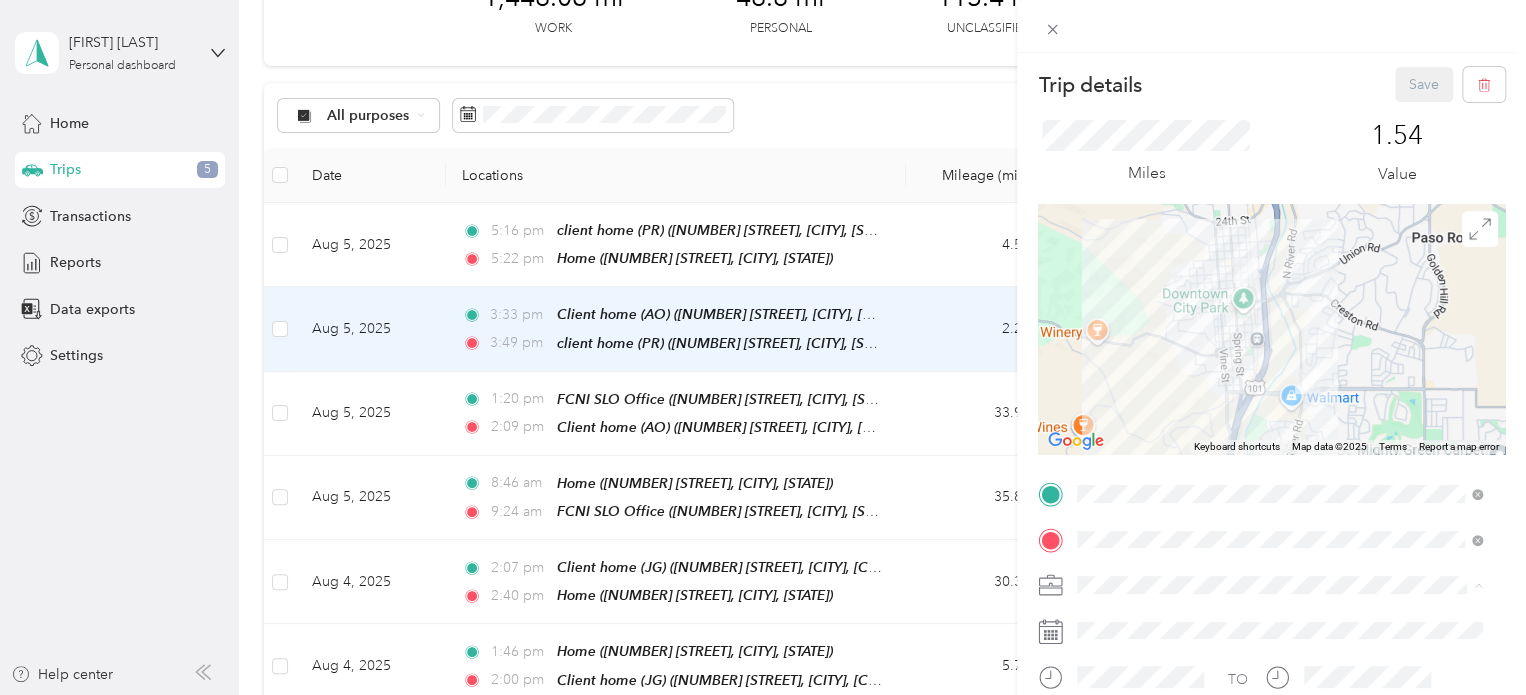 click on "Family Care Network" at bounding box center (1149, 620) 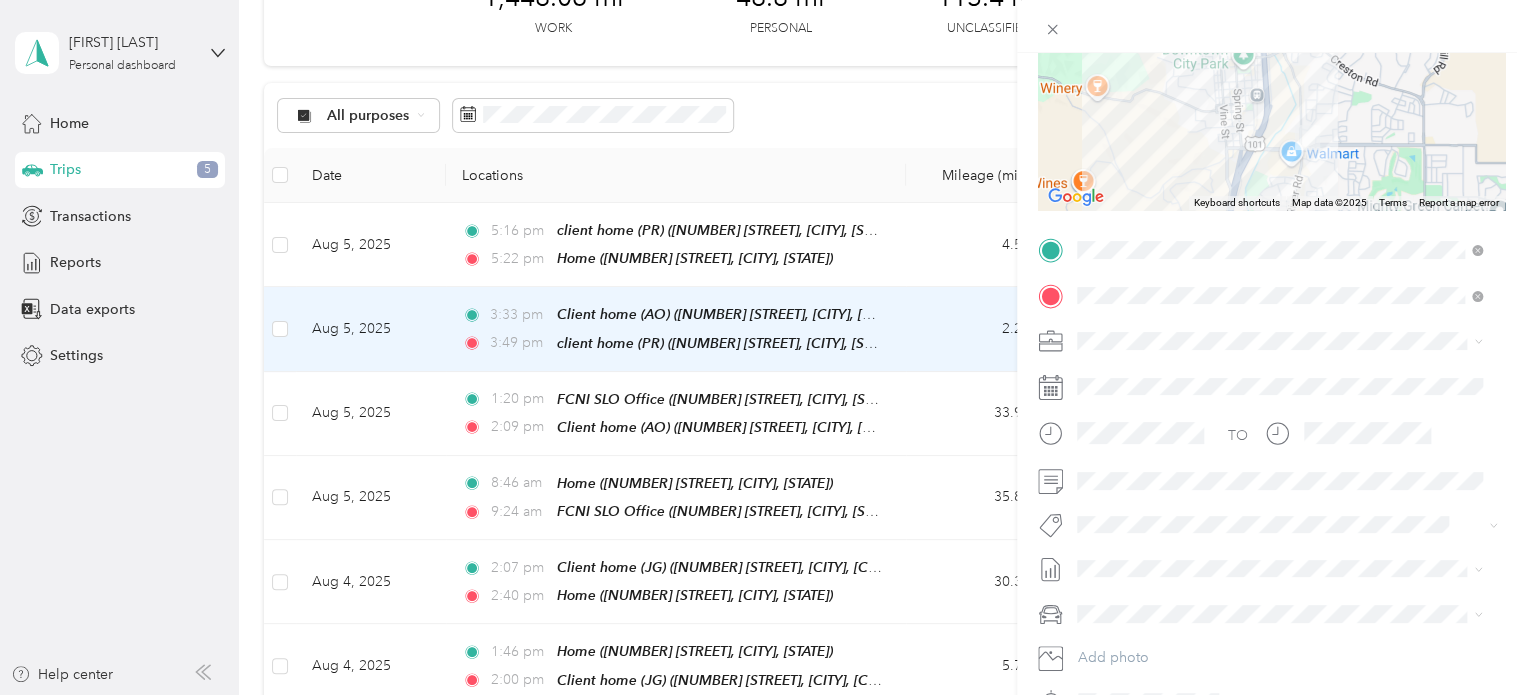 scroll, scrollTop: 248, scrollLeft: 0, axis: vertical 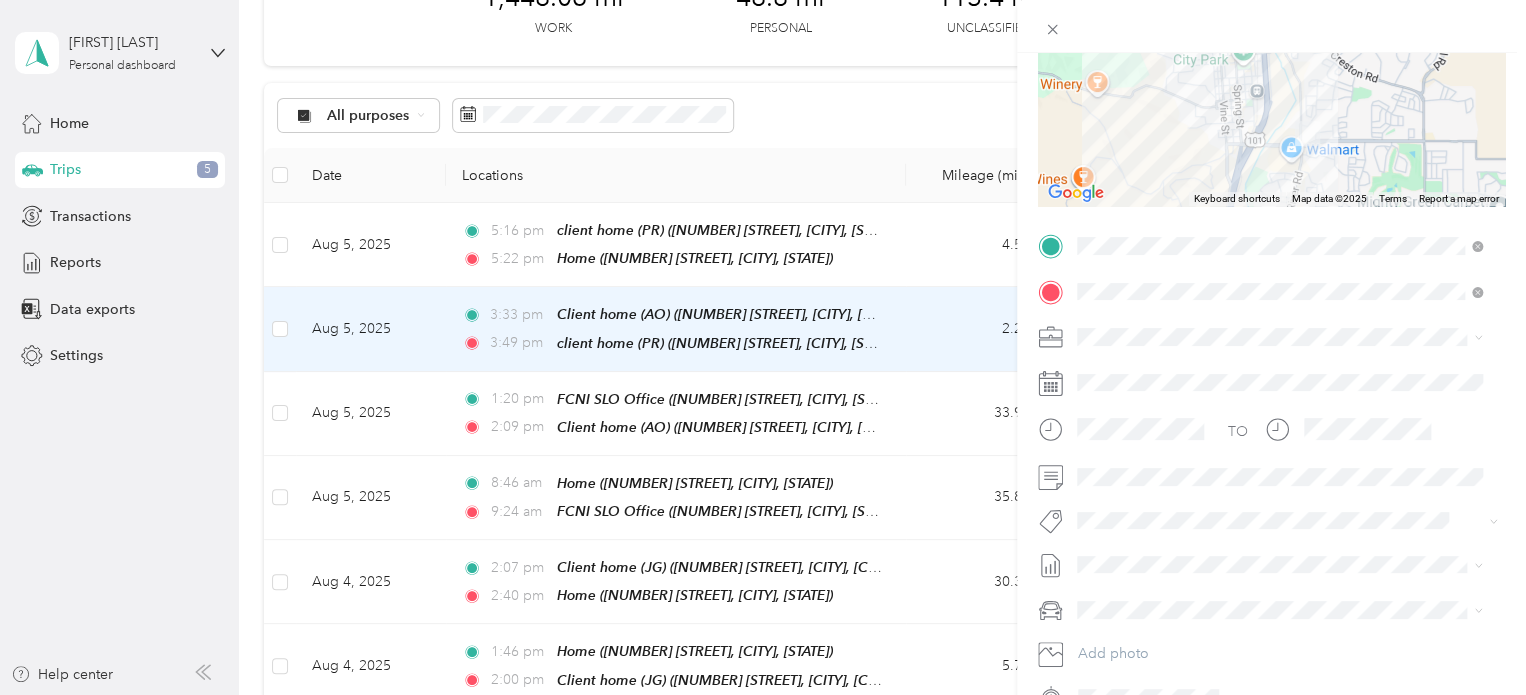 click on "Specialty Mhs" at bounding box center (1136, 363) 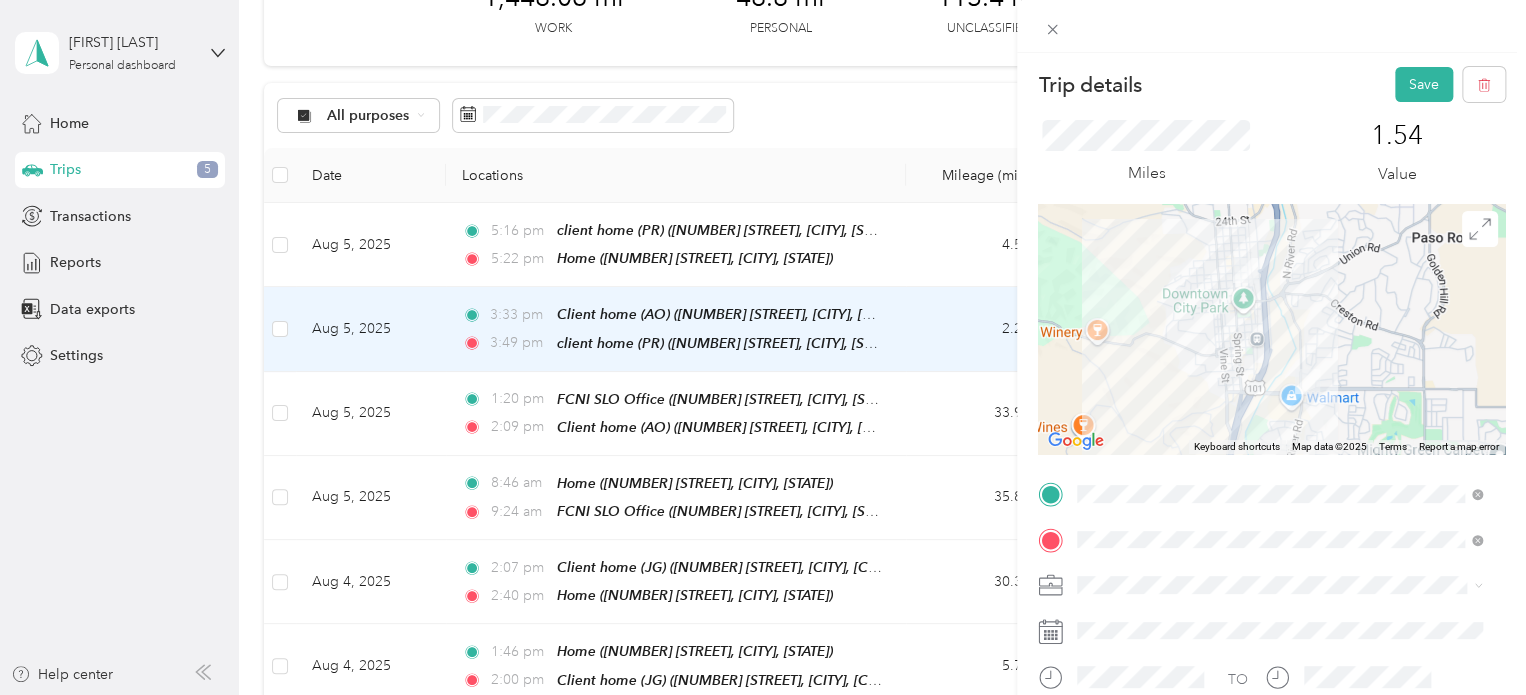 scroll, scrollTop: 0, scrollLeft: 0, axis: both 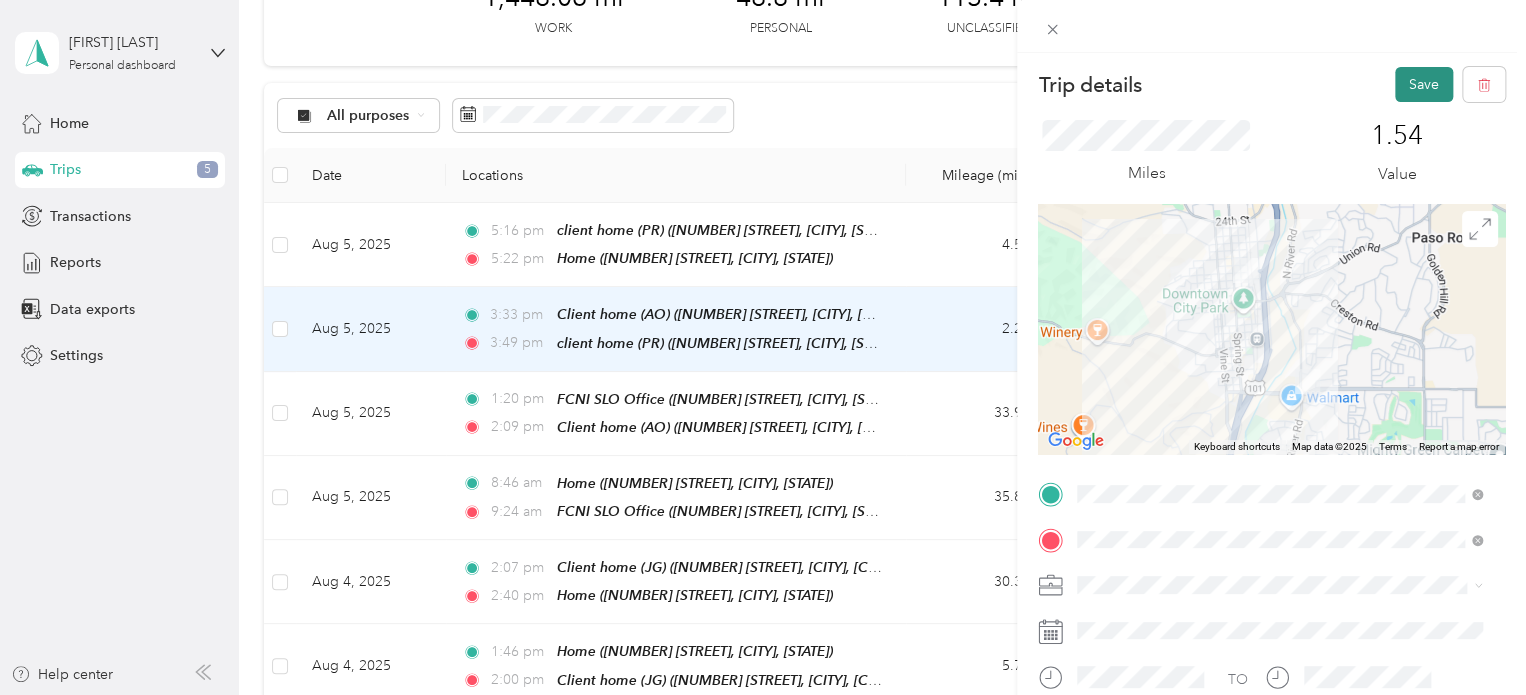 click on "Save" at bounding box center [1424, 84] 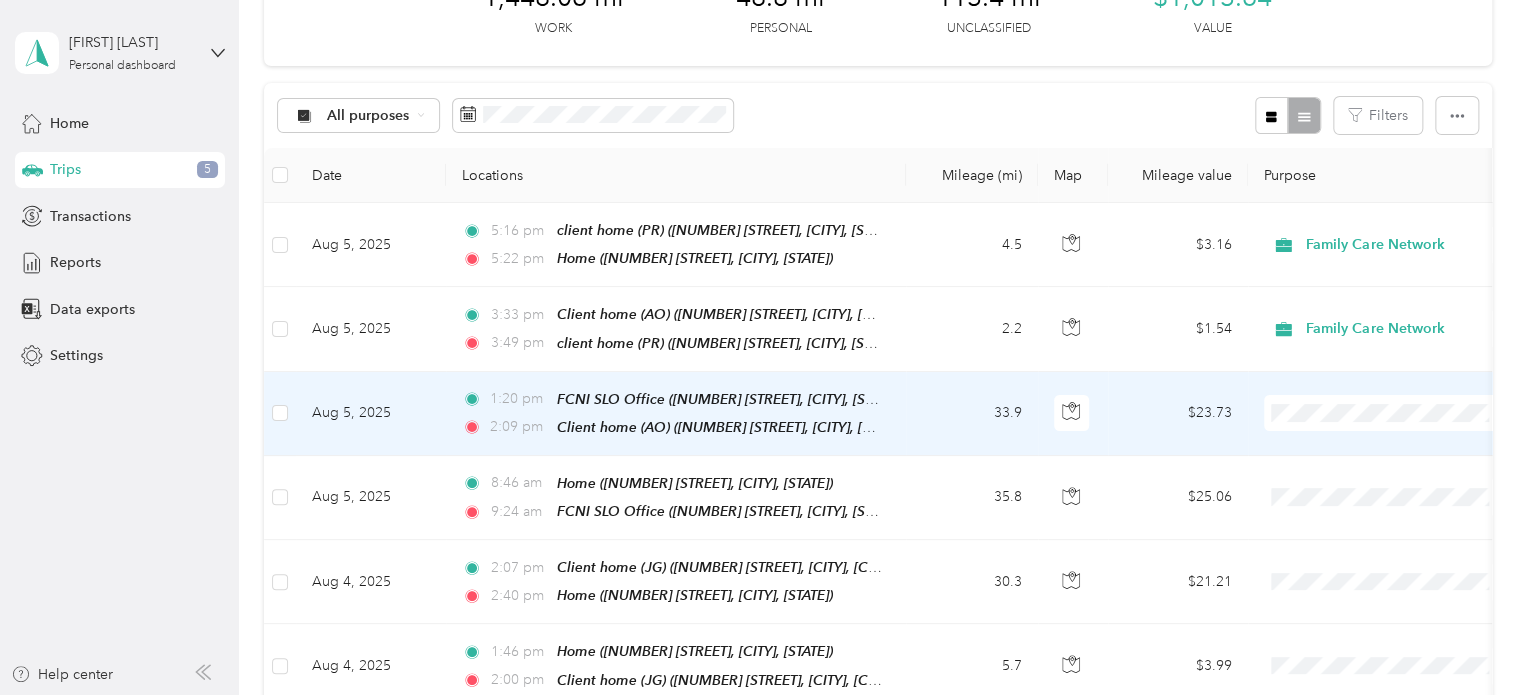 click on "33.9" at bounding box center (972, 414) 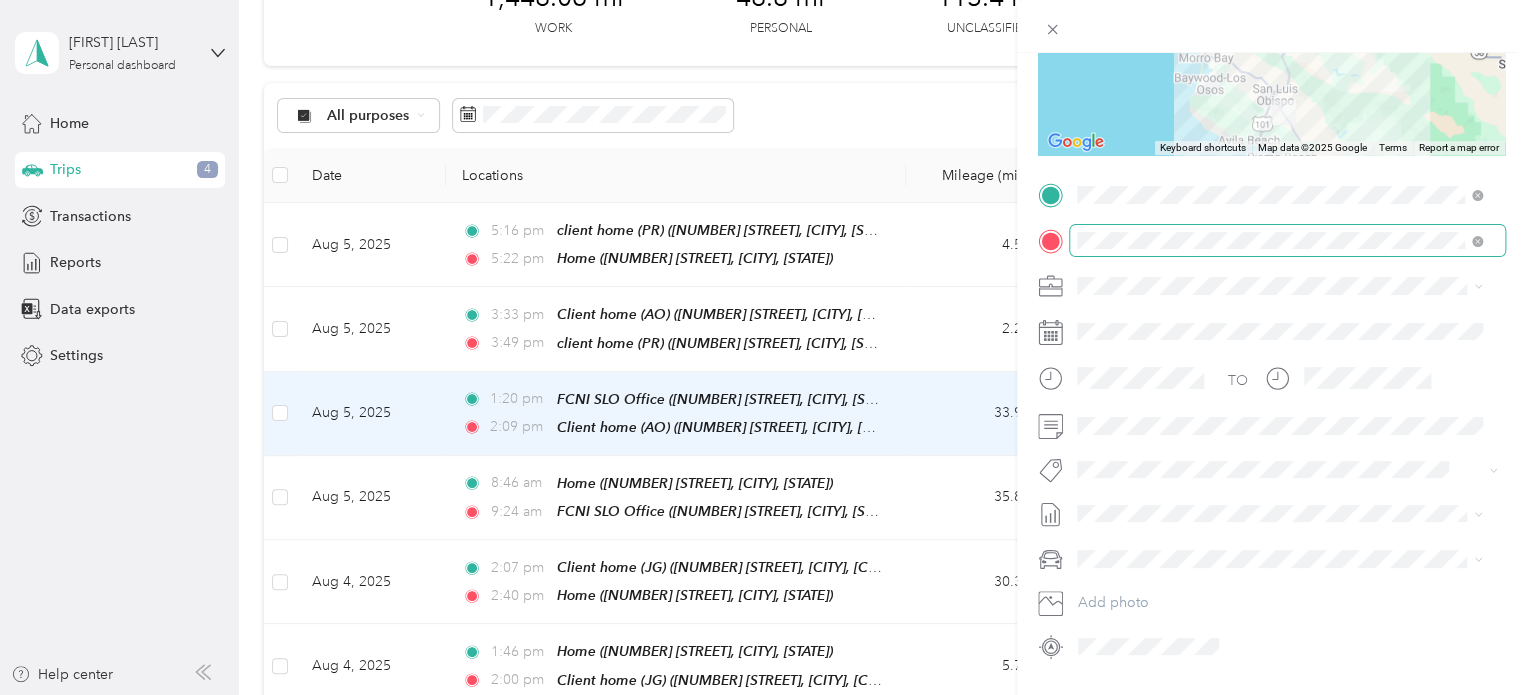 scroll, scrollTop: 300, scrollLeft: 0, axis: vertical 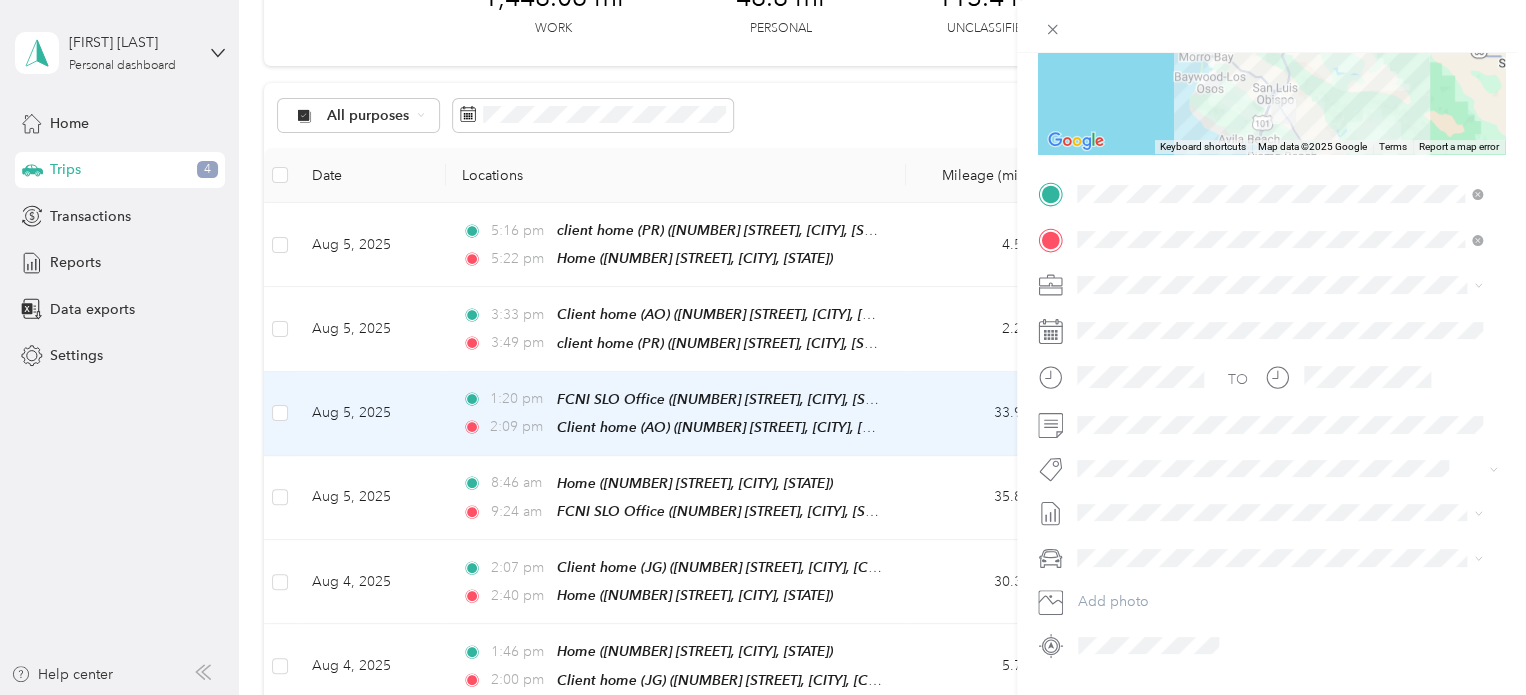 click on "Family Care Network Personal" at bounding box center (1279, 332) 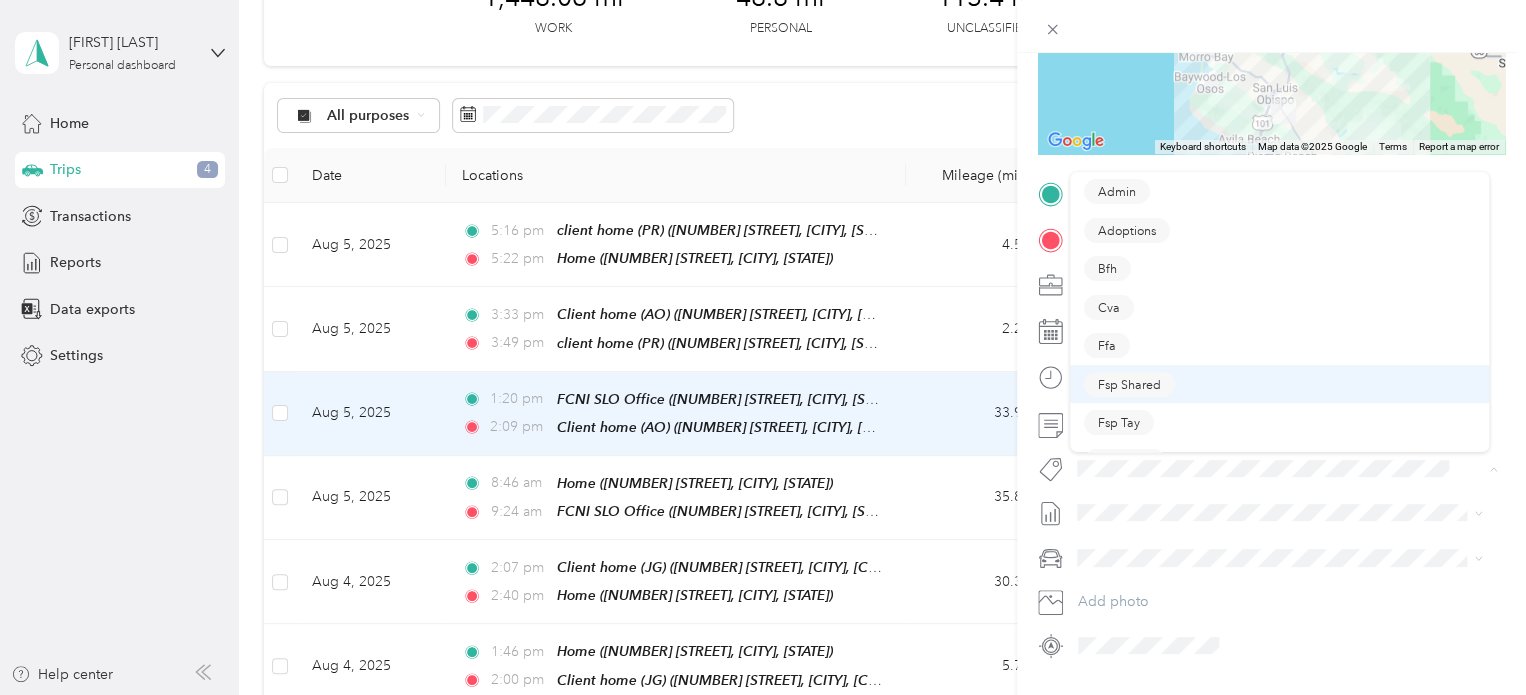 click on "Trip details Save This trip cannot be edited because it is either under review, approved, or paid. Contact your Team Manager to edit it. Miles 23.73 Value  ← Move left → Move right ↑ Move up ↓ Move down + Zoom in - Zoom out Home Jump left by 75% End Jump right by 75% Page Up Jump up by 75% Page Down Jump down by 75% Keyboard shortcuts Map Data Map data ©2025 Google Map data ©2025 Google 20 km  Click to toggle between metric and imperial units Terms Report a map error TO Add photo Admin Adoptions Bfh Cva Ffa Fsp Shared Fsp Tay Fsp Youth Housing Navigator Housing Voucher Hsp Ilp (sb) Ilp (slo) Isfc Sbs/wrap Shelter Specialty Mhs Temp Ihss Thp Out Of County Thpp-m (sb) Thpp-m (wrap Slo) Thpp-nmd (sb) Thpp-nmd (slo) Thp+ (sb) Thp Sb Shared Thp+ (slo) Thp Slo Shared Wfc Wrap Aap Wraparound Wrap Out Of County Wtp (dss) Wtp (probation)" at bounding box center (758, 695) 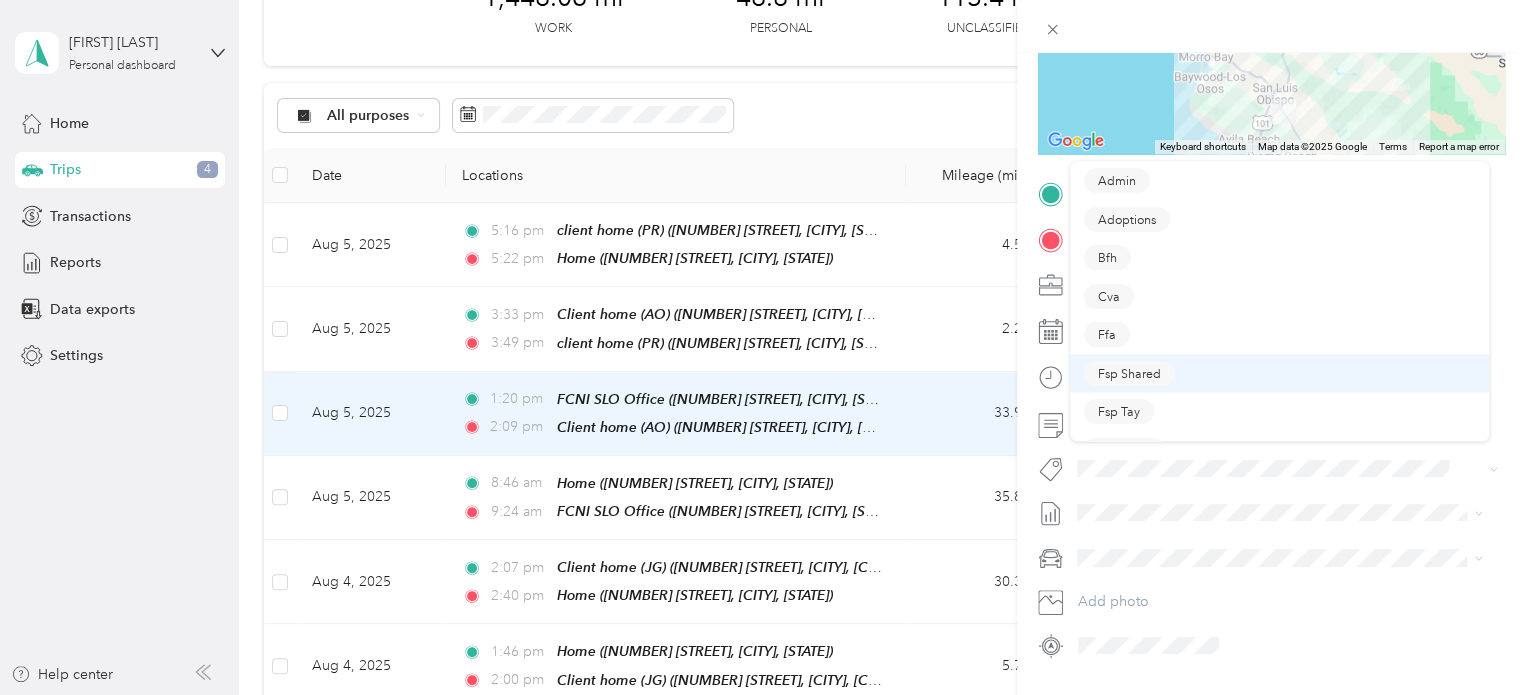 scroll, scrollTop: 0, scrollLeft: 0, axis: both 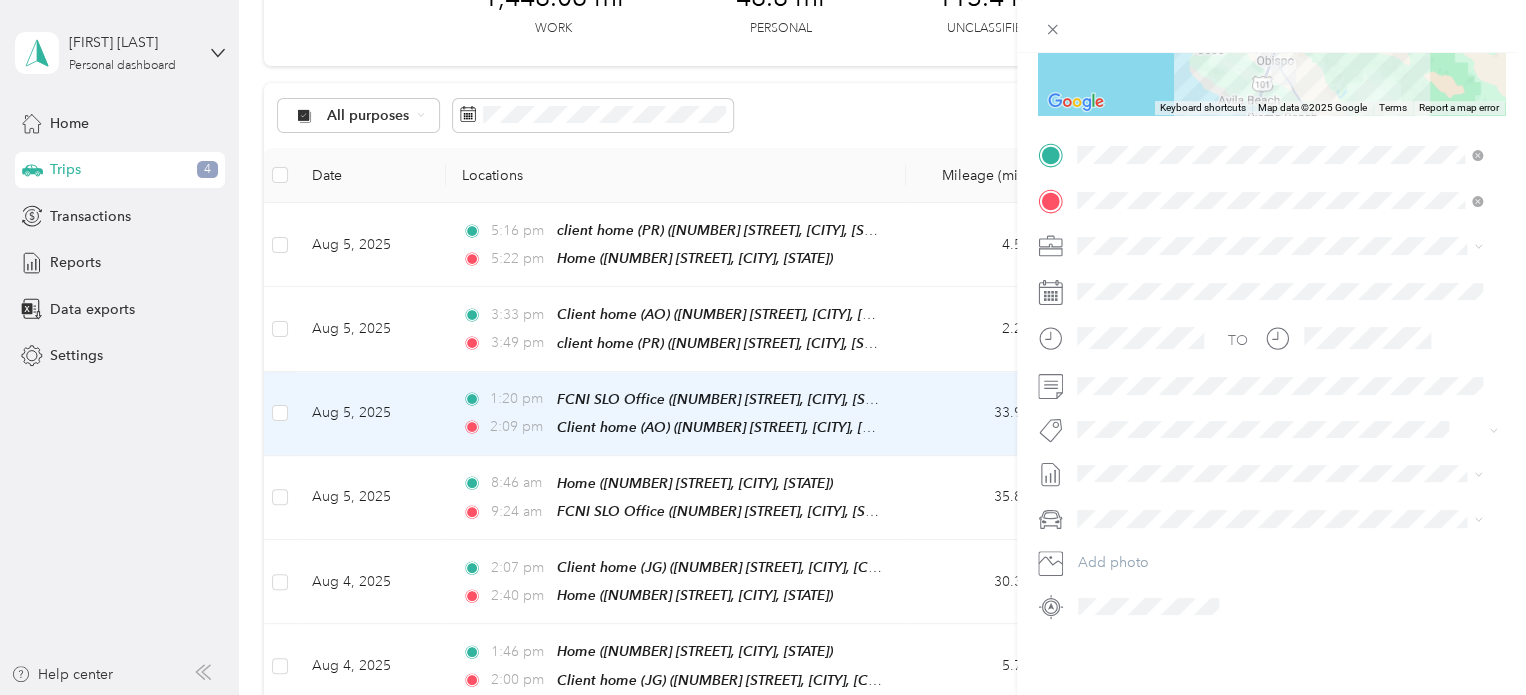click 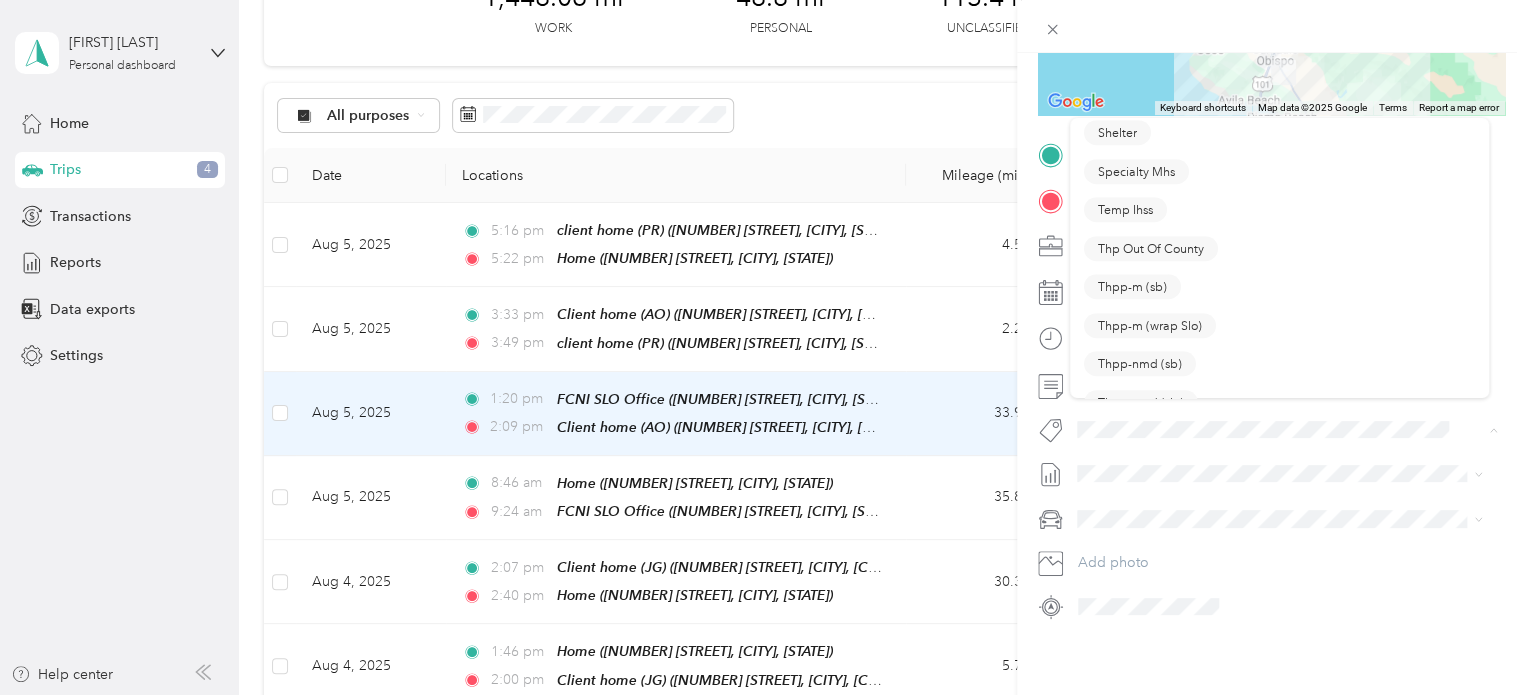 scroll, scrollTop: 572, scrollLeft: 0, axis: vertical 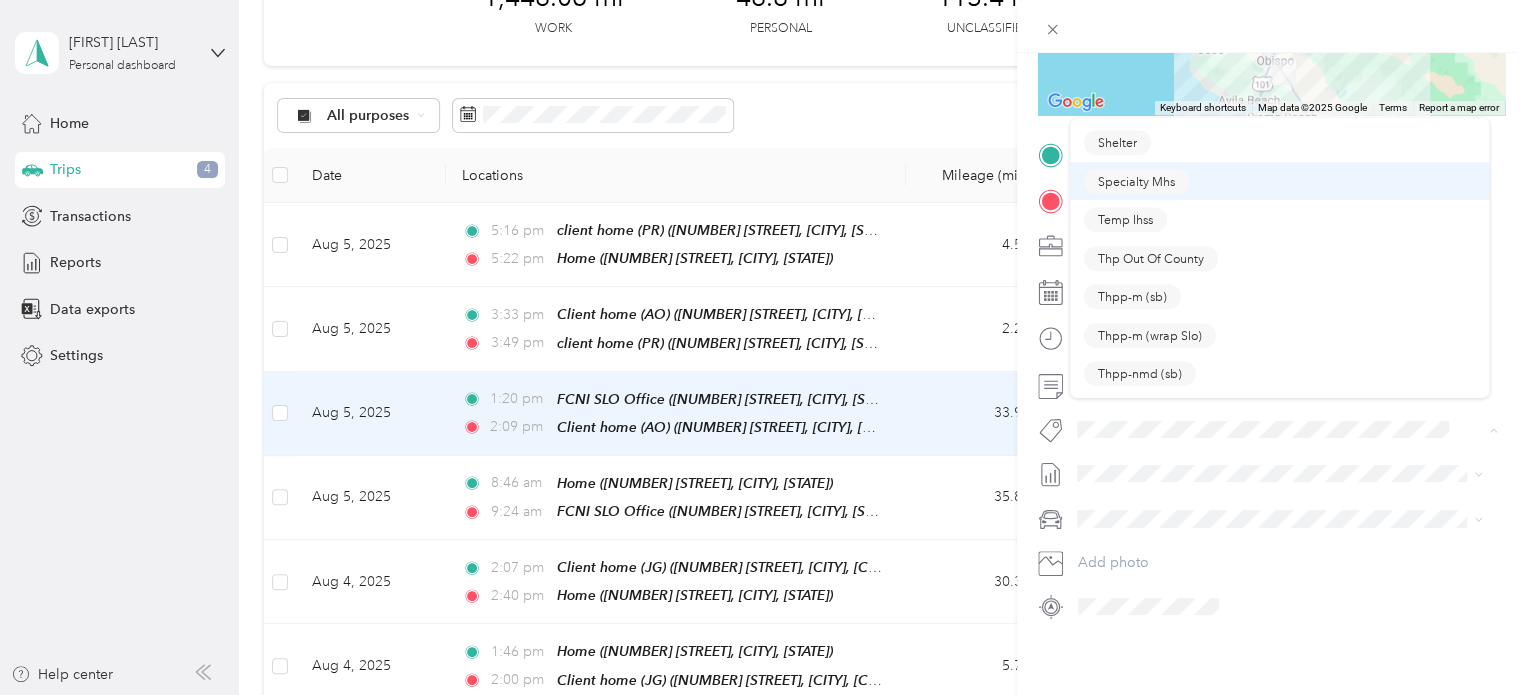 click on "Specialty Mhs" at bounding box center (1136, 181) 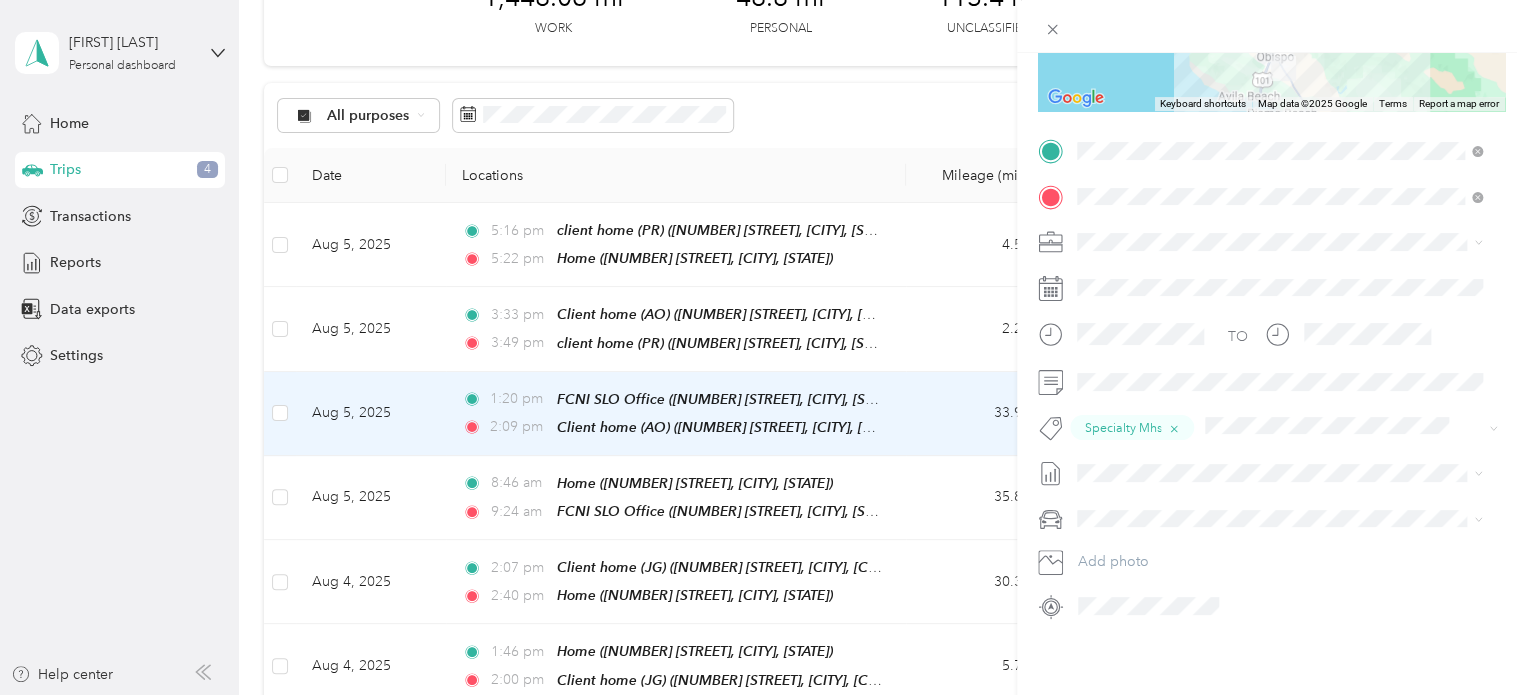 scroll, scrollTop: 0, scrollLeft: 0, axis: both 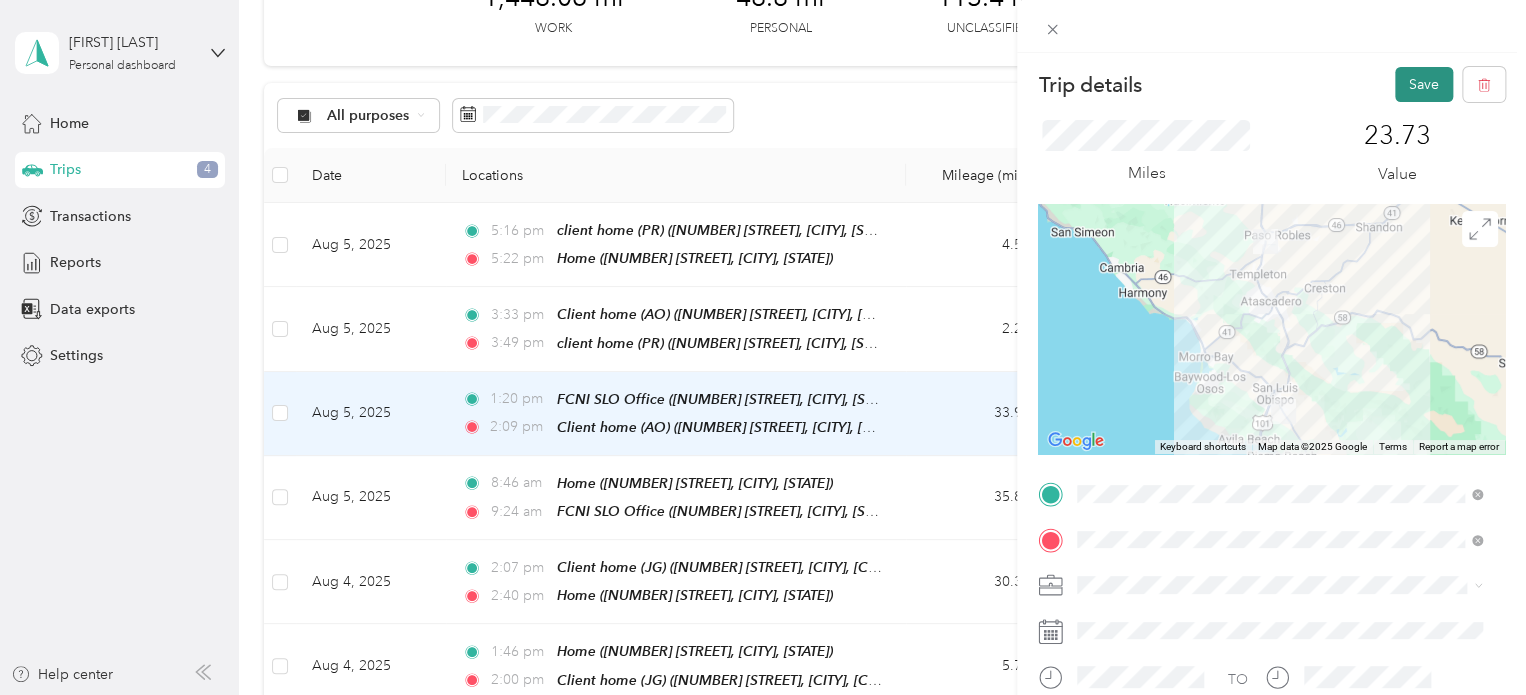 click on "Save" at bounding box center (1424, 84) 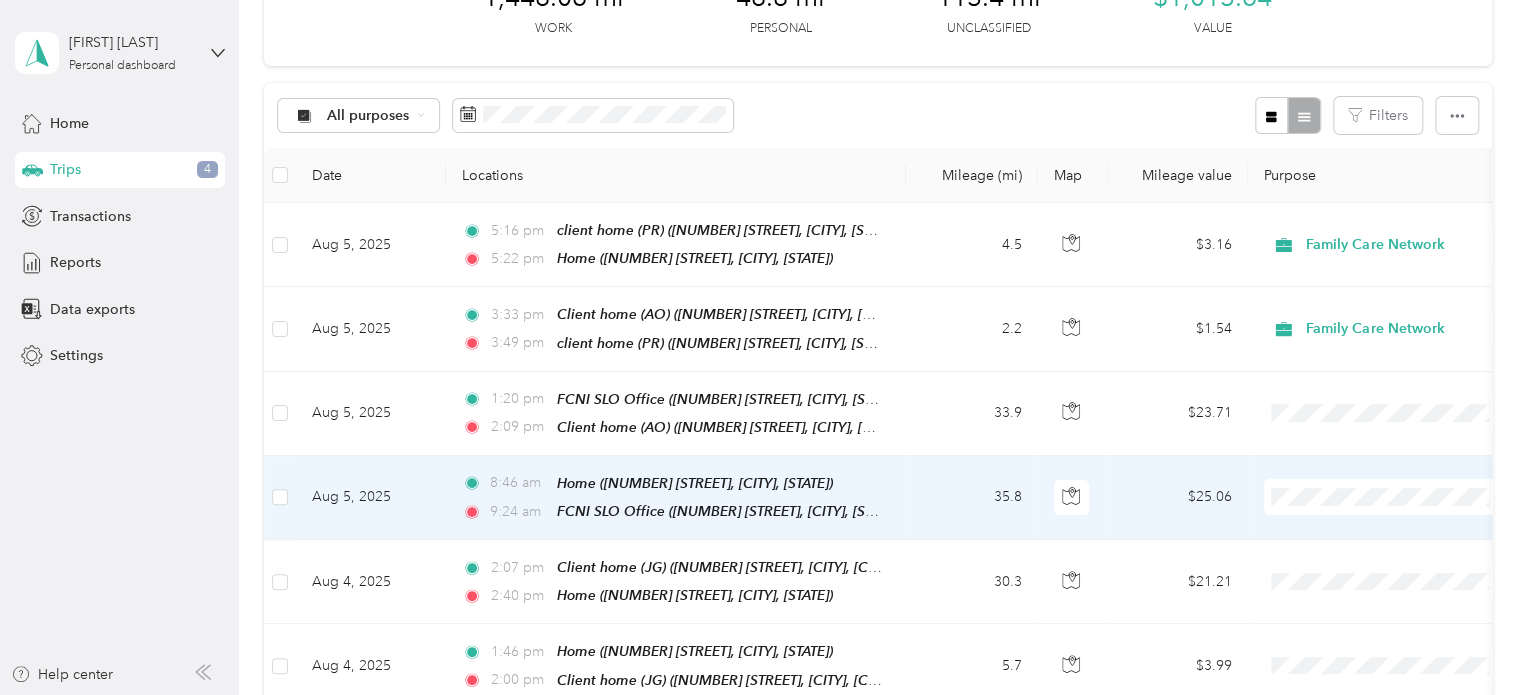 click on "35.8" at bounding box center [972, 498] 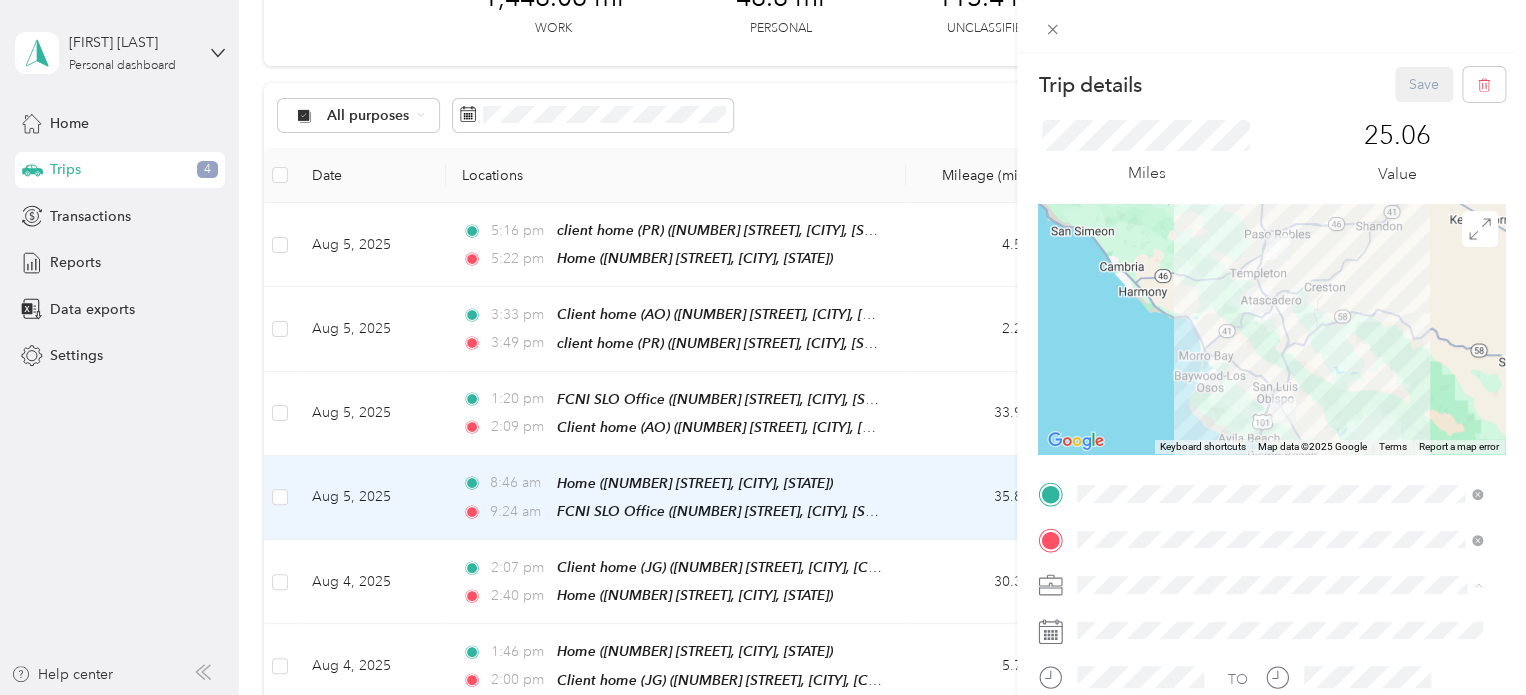 click on "Family Care Network" at bounding box center (1279, 620) 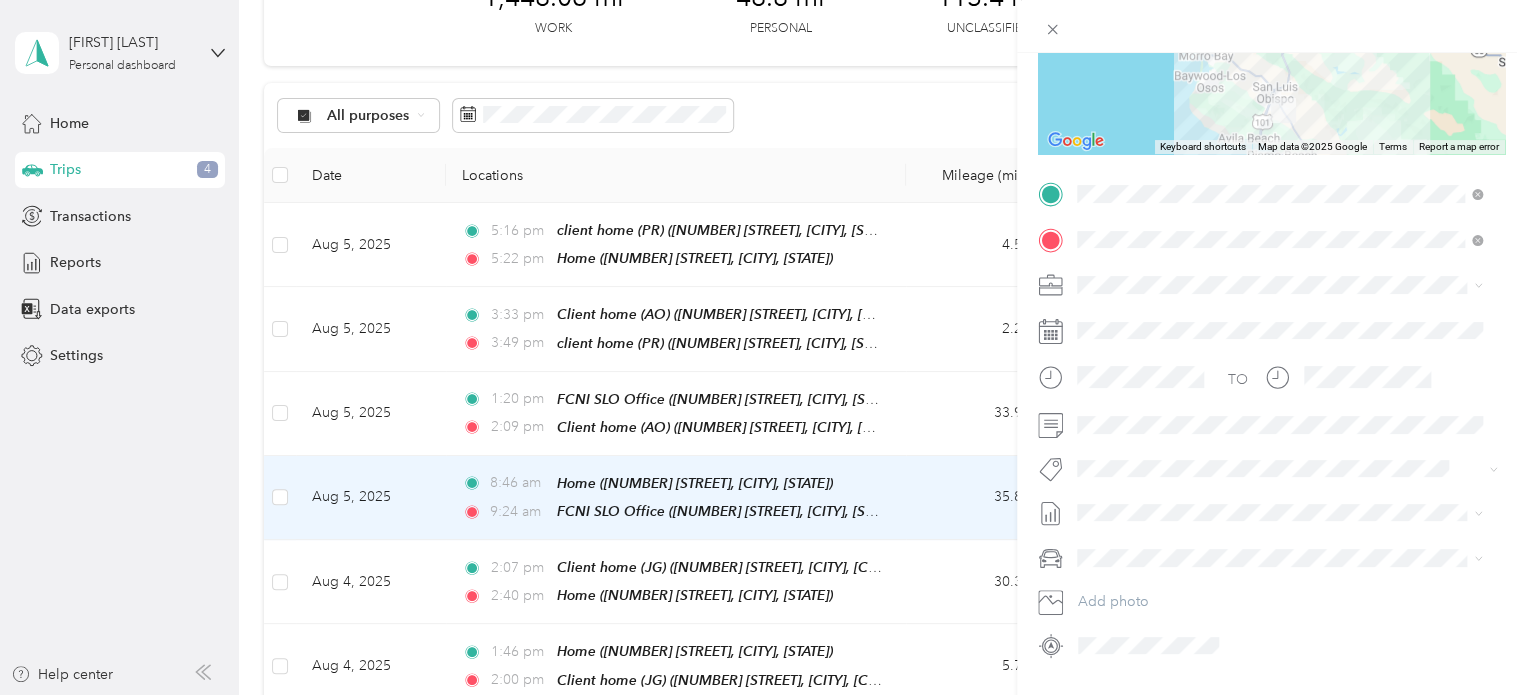 scroll, scrollTop: 302, scrollLeft: 0, axis: vertical 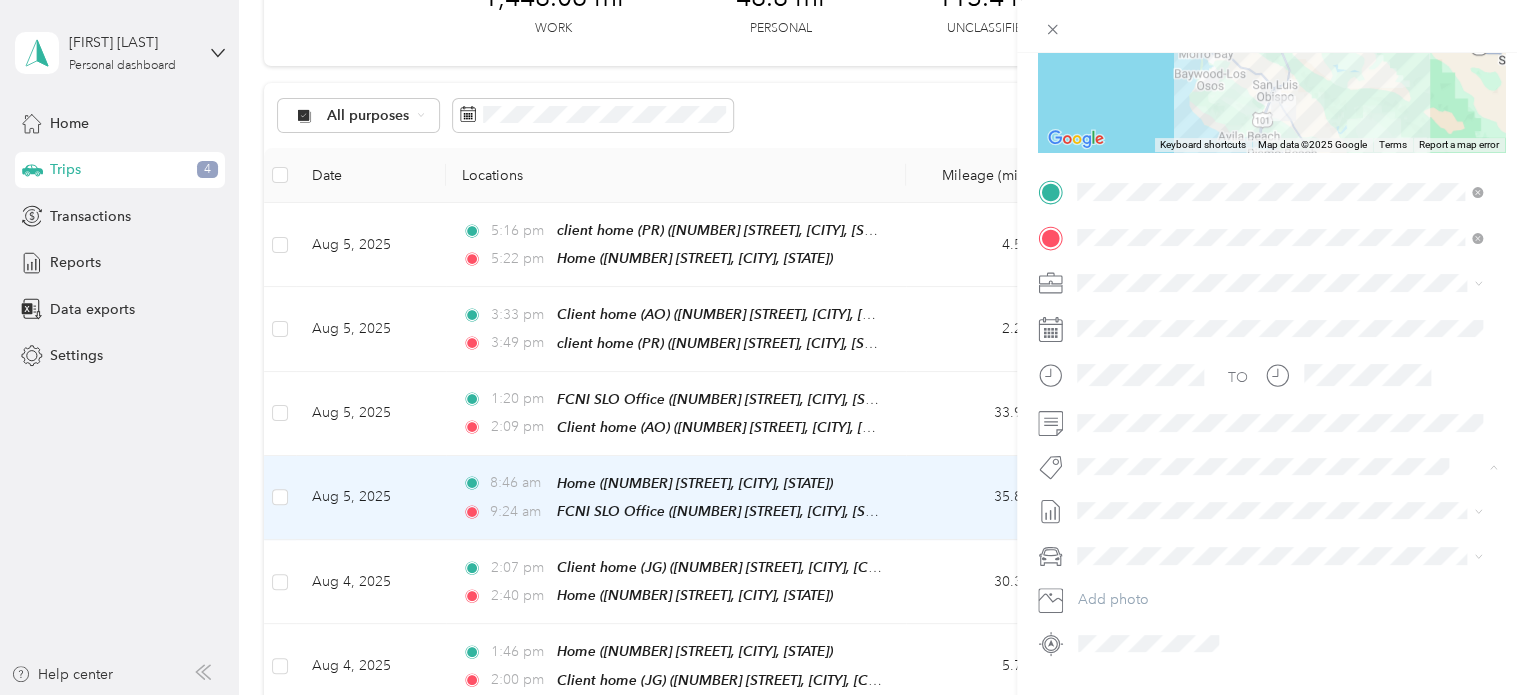click on "Specialty Mhs" at bounding box center (1136, 345) 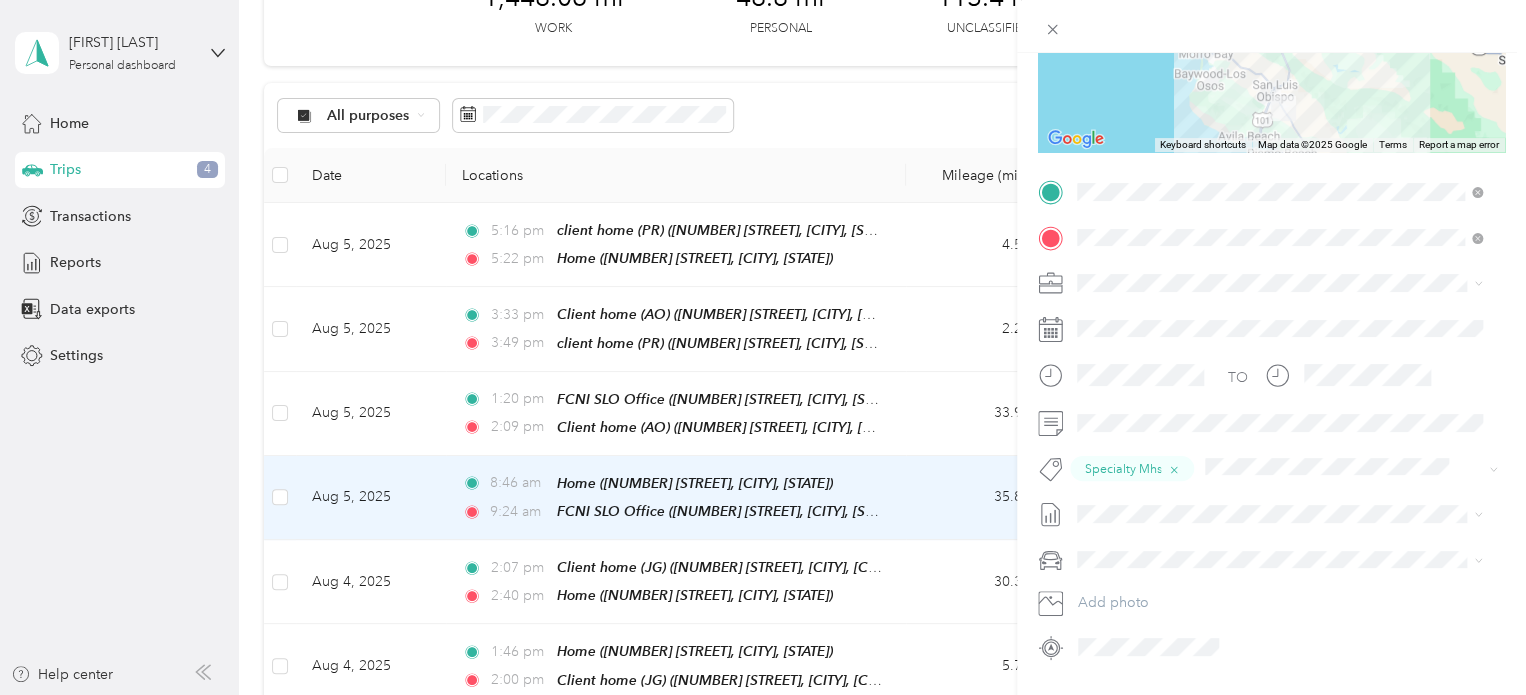 scroll, scrollTop: 0, scrollLeft: 0, axis: both 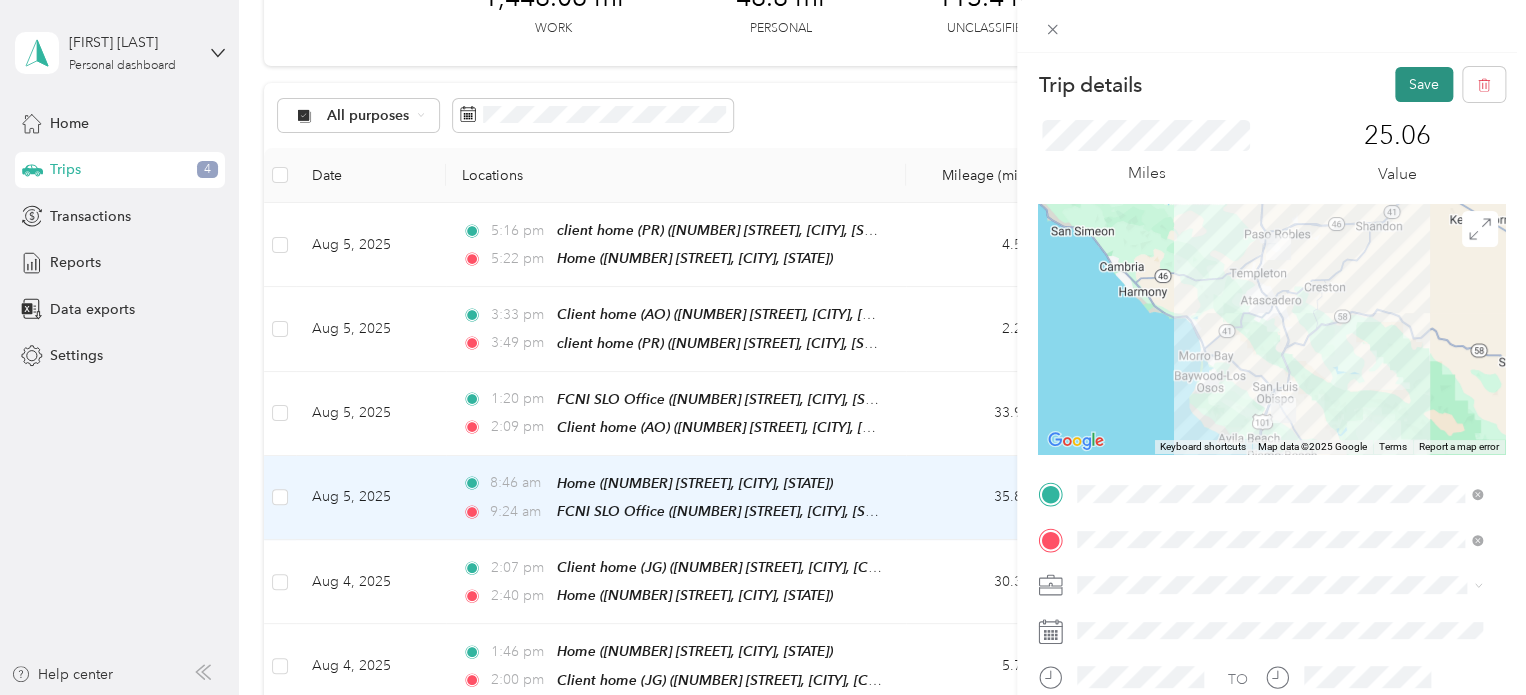 click on "Save" at bounding box center [1424, 84] 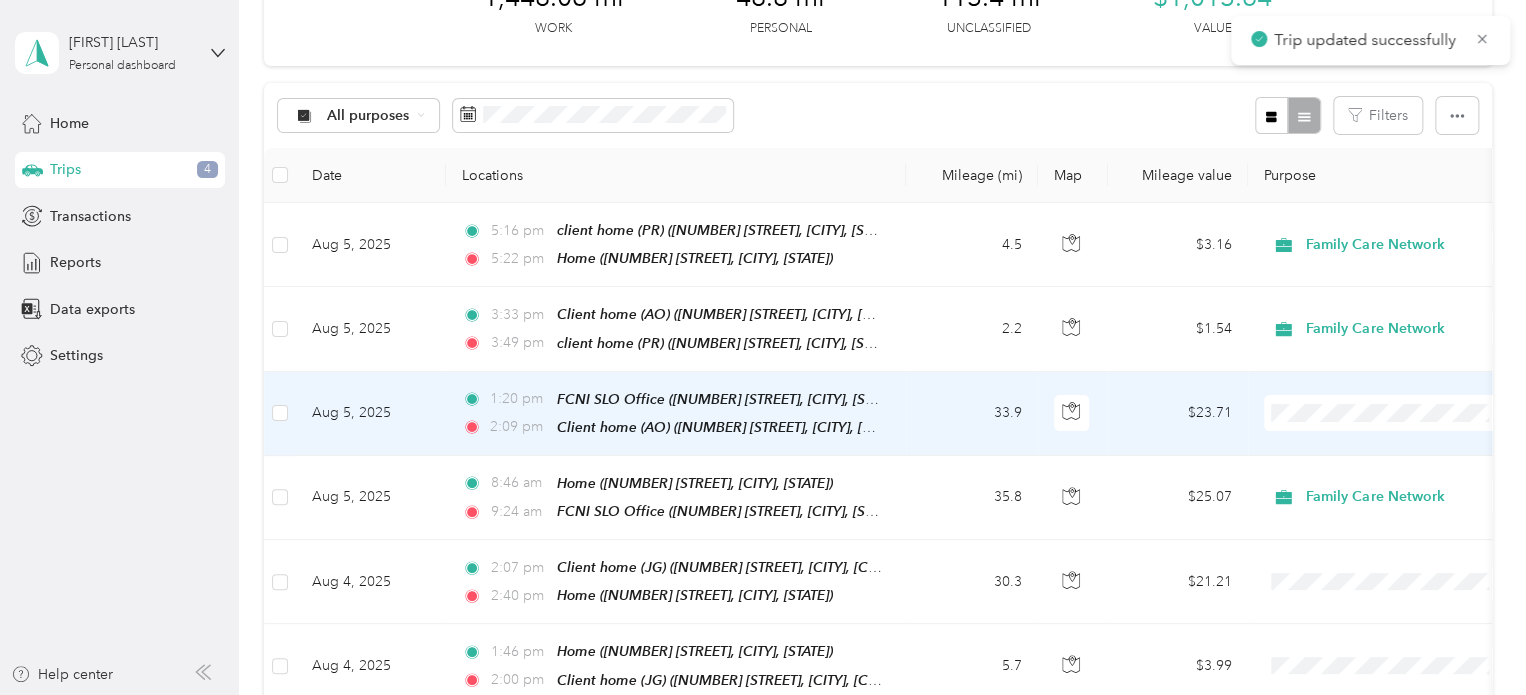 click on "33.9" at bounding box center (972, 414) 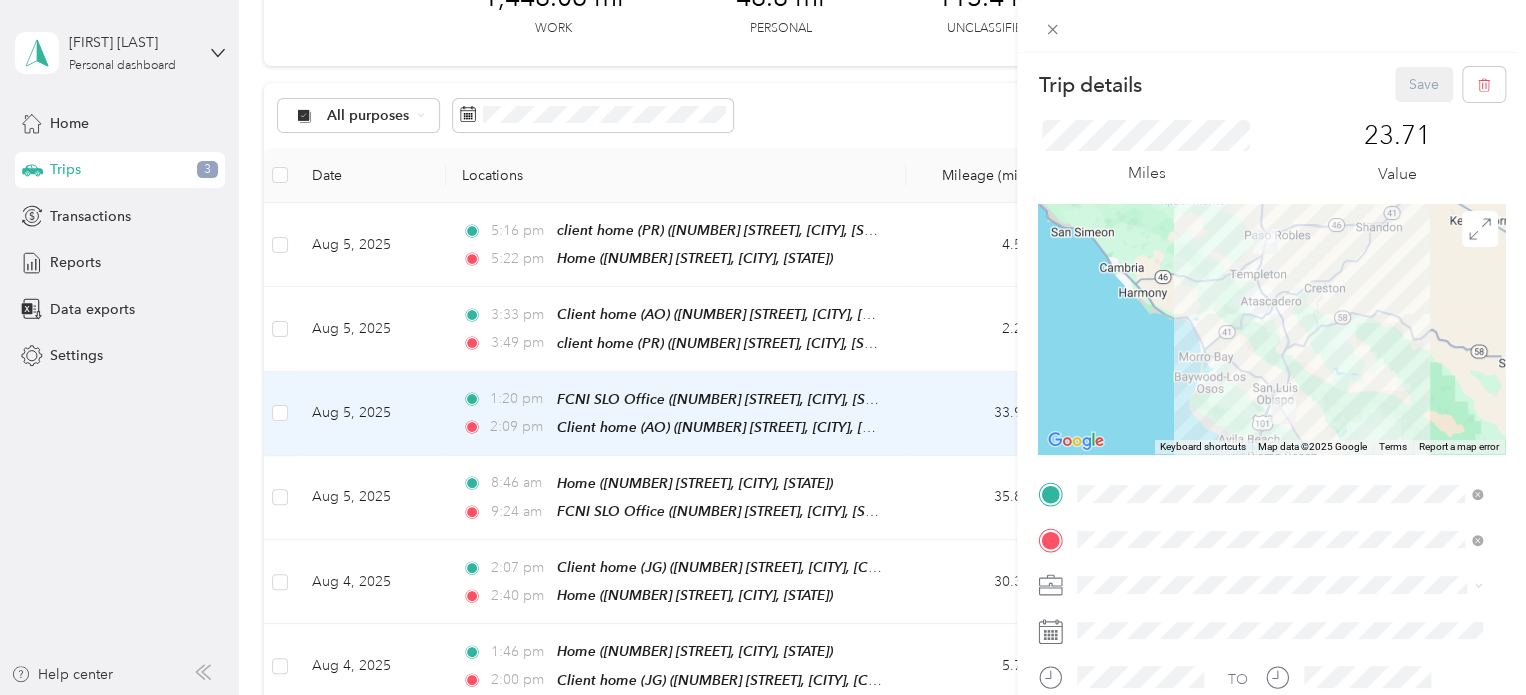 click on "Family Care Network" at bounding box center [1149, 616] 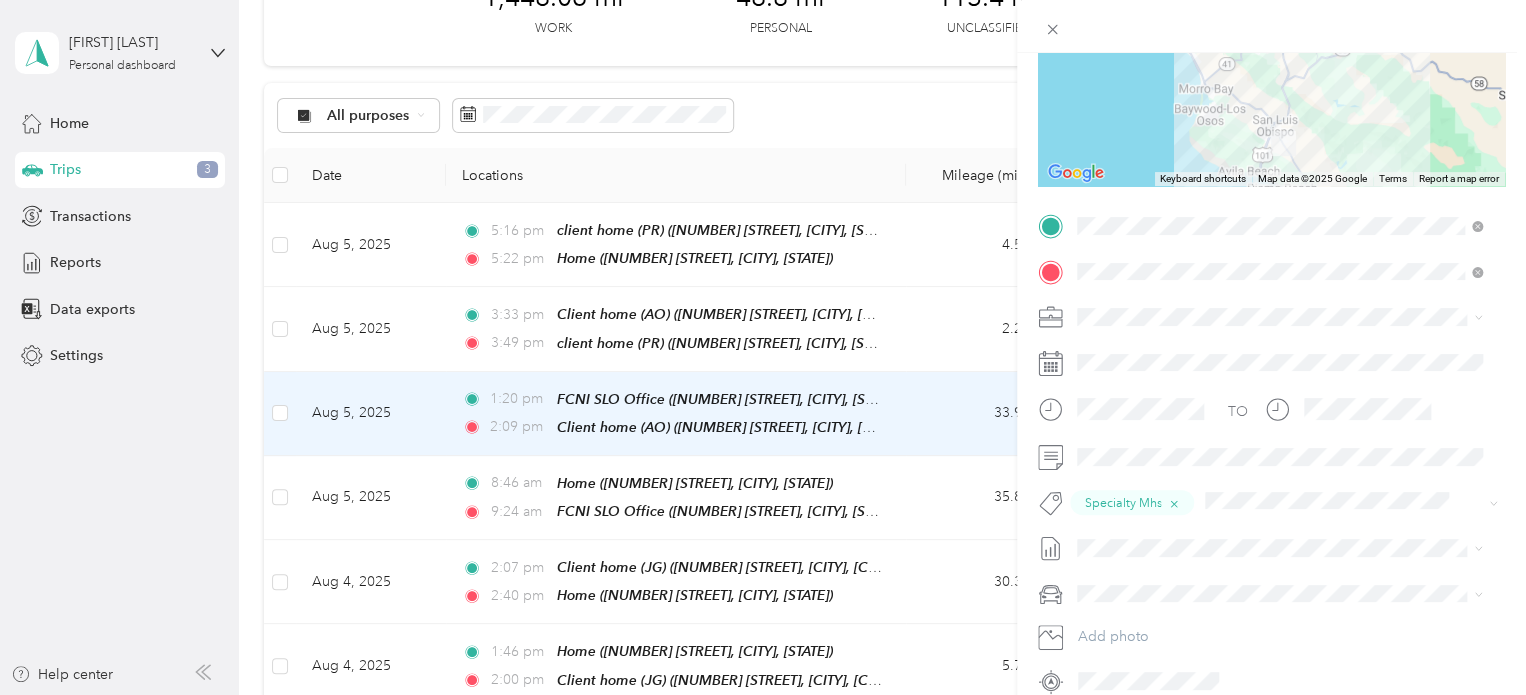 scroll, scrollTop: 0, scrollLeft: 0, axis: both 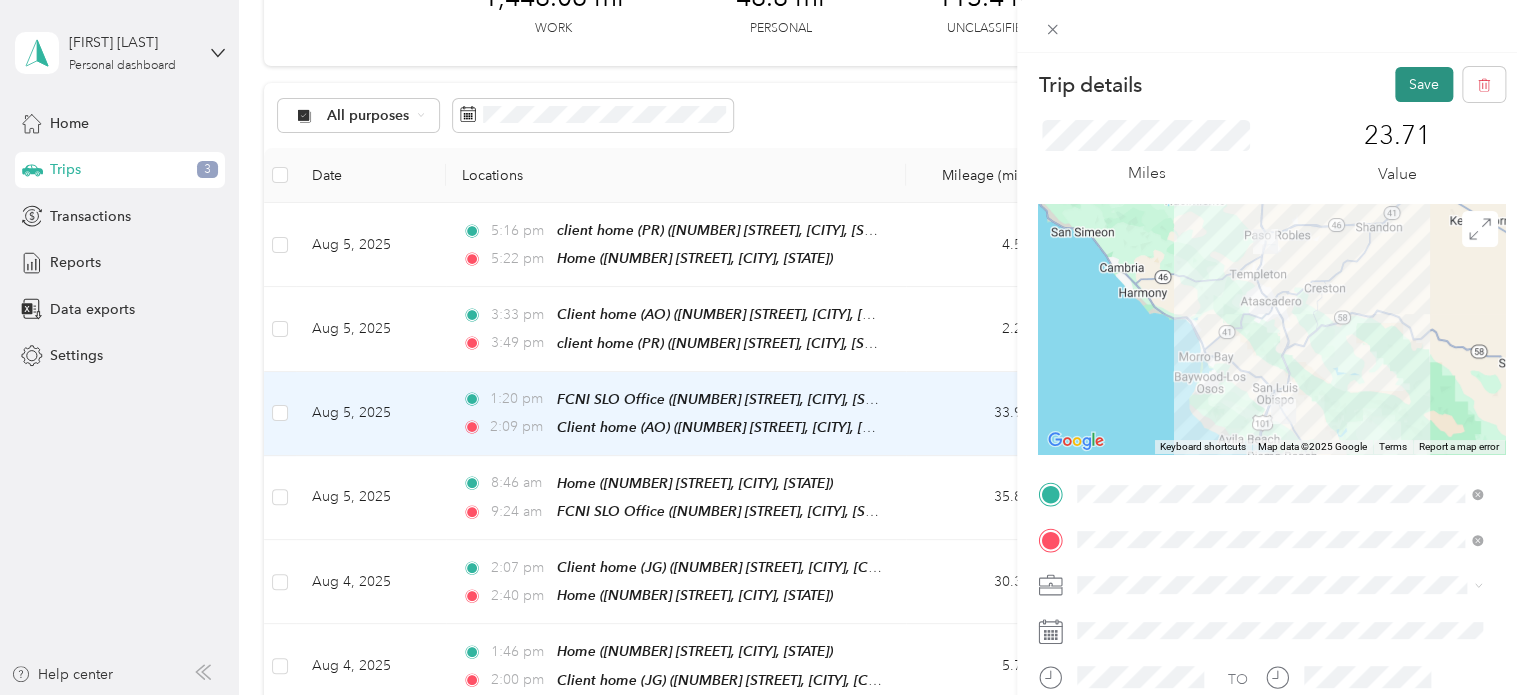 click on "Save" at bounding box center (1424, 84) 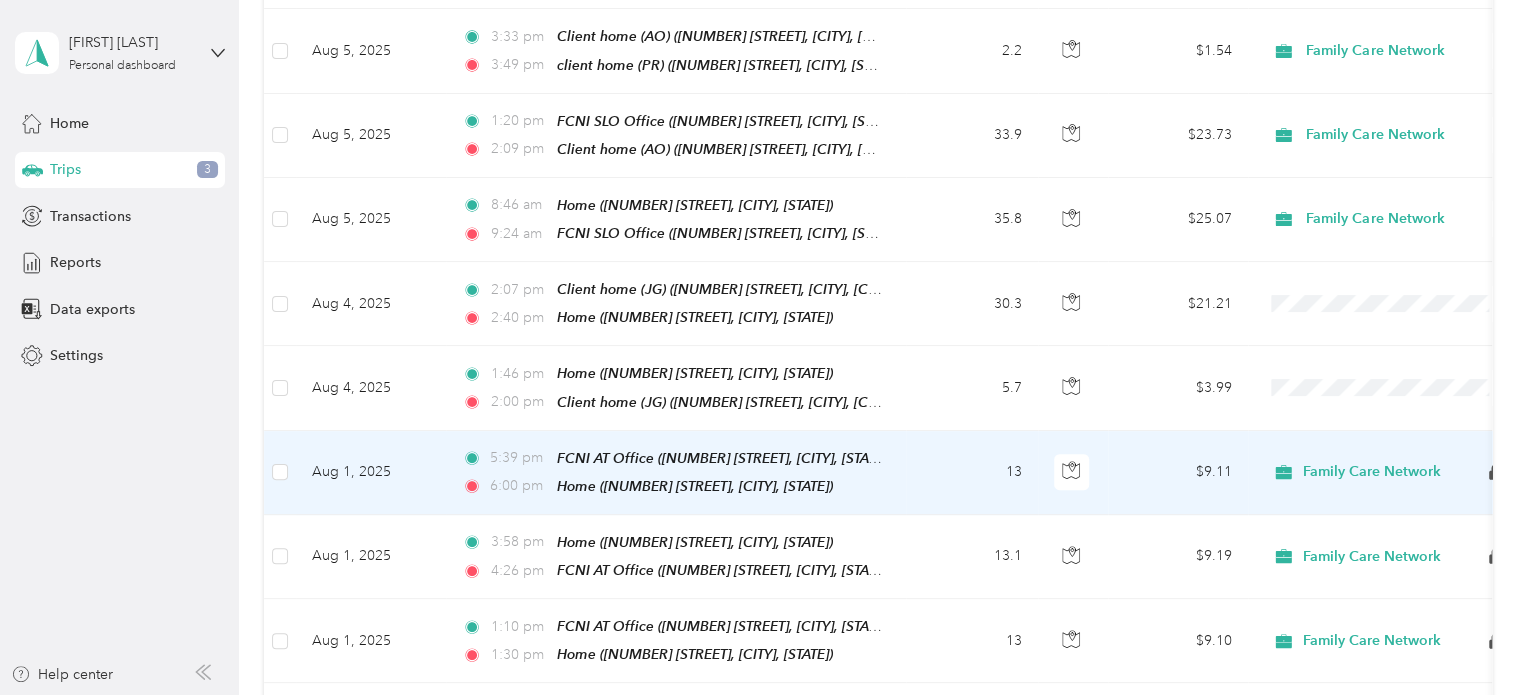 scroll, scrollTop: 412, scrollLeft: 0, axis: vertical 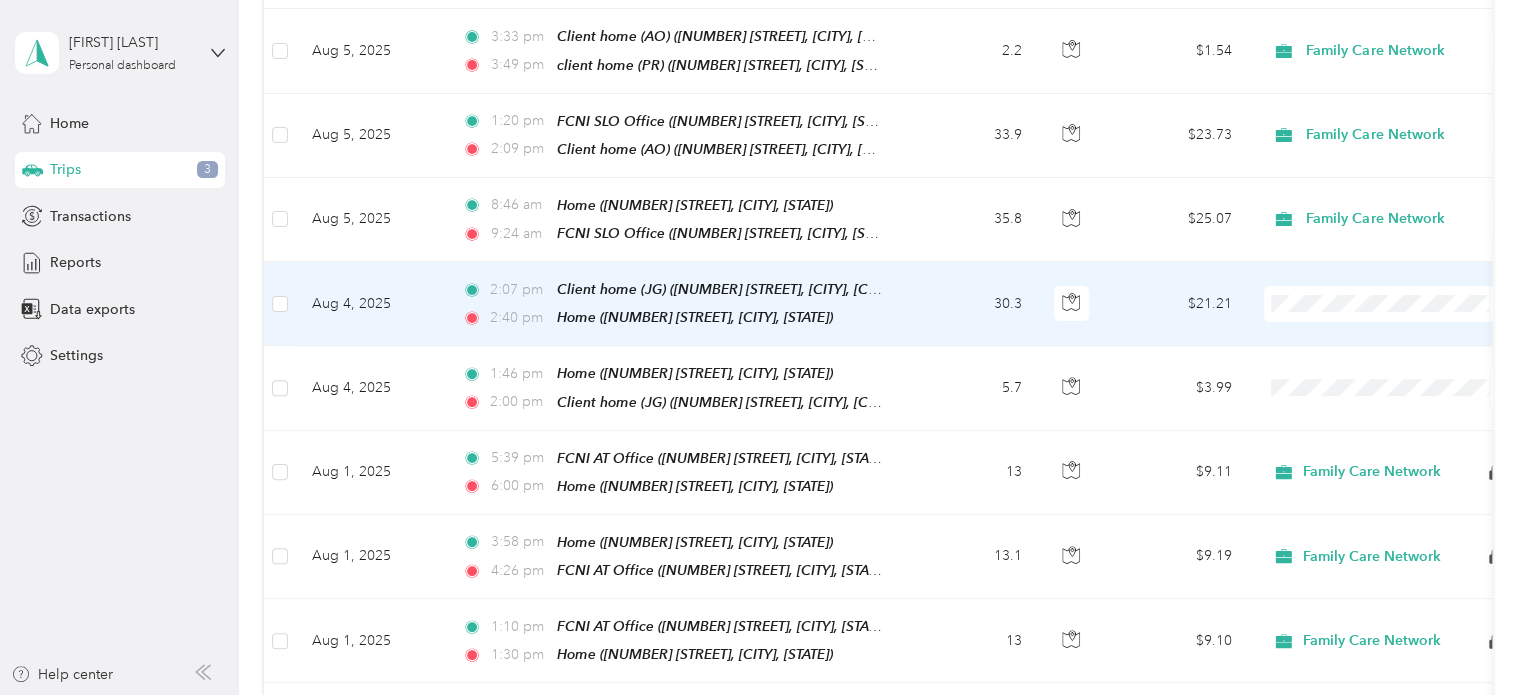 click on "30.3" at bounding box center [972, 304] 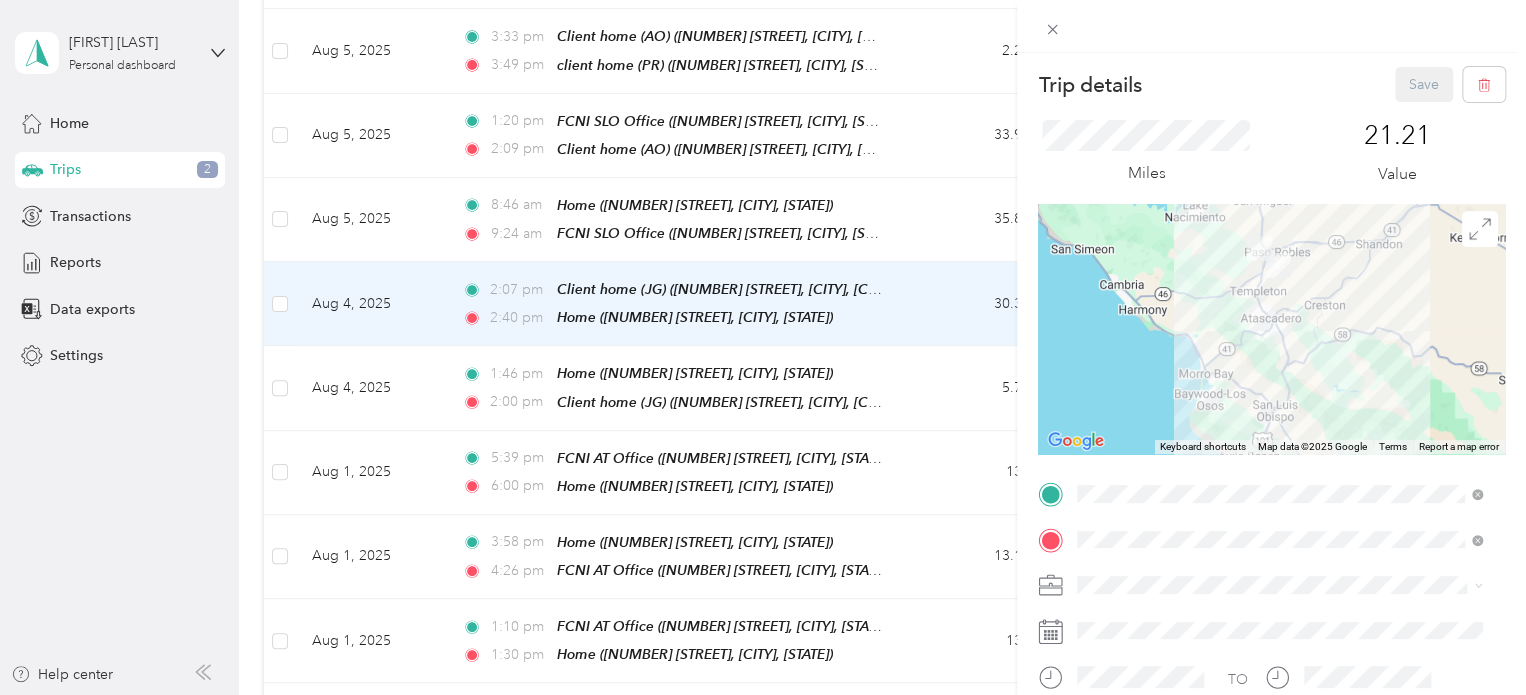 click at bounding box center [1287, 585] 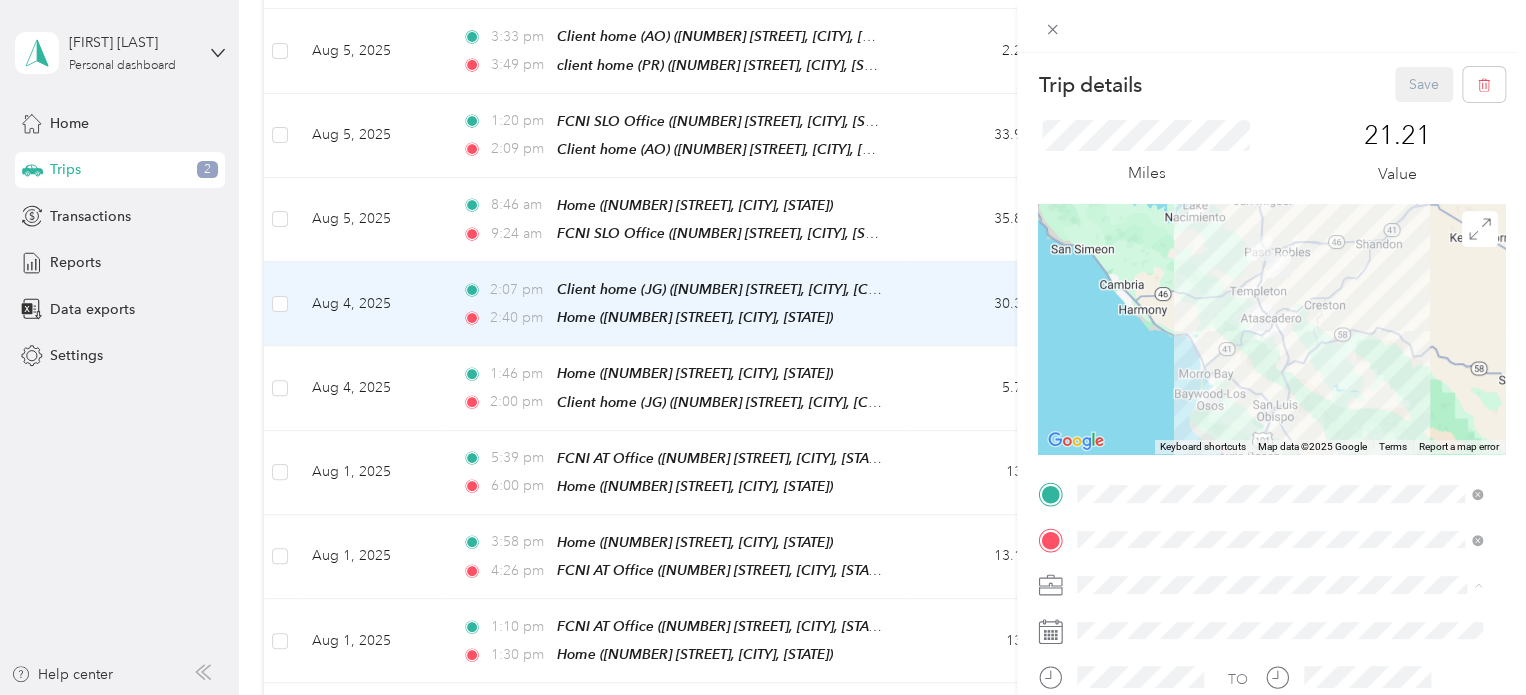 click on "Family Care Network" at bounding box center (1279, 620) 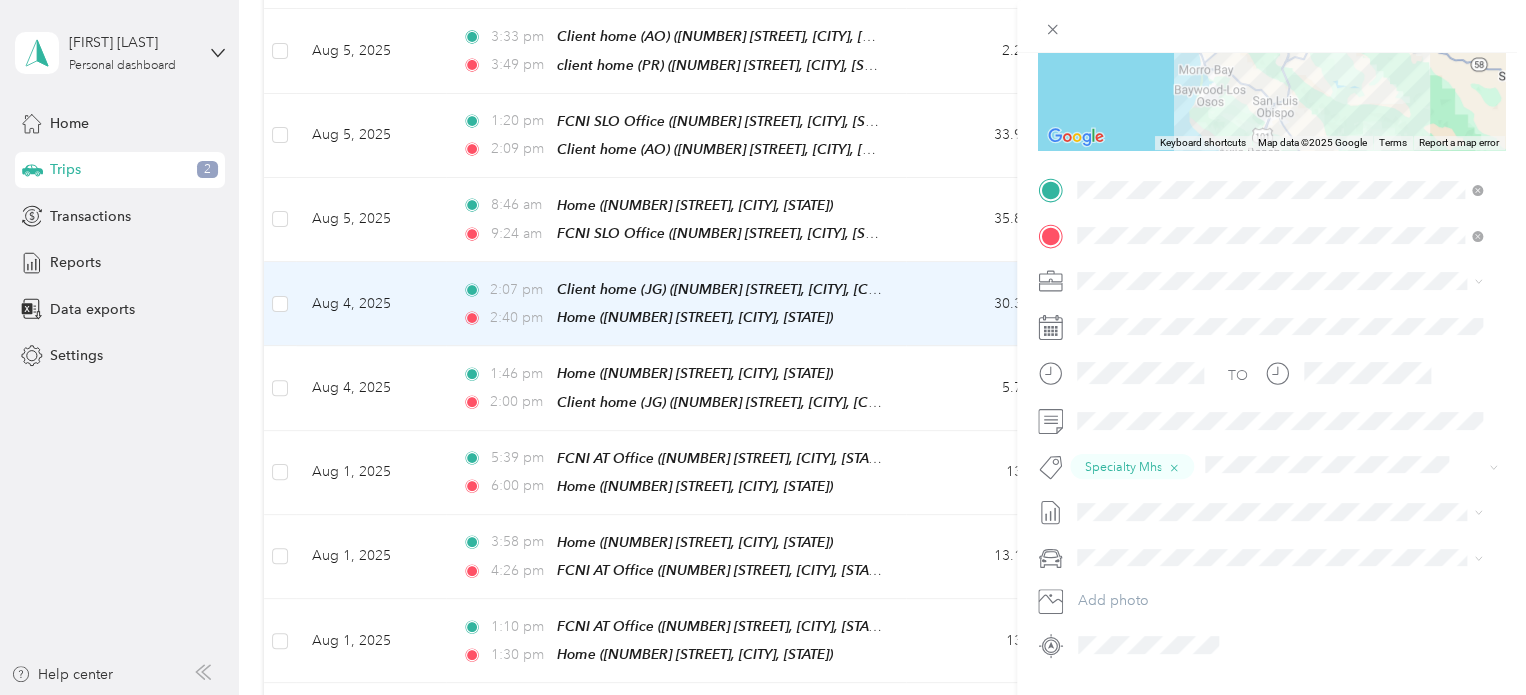 scroll, scrollTop: 0, scrollLeft: 0, axis: both 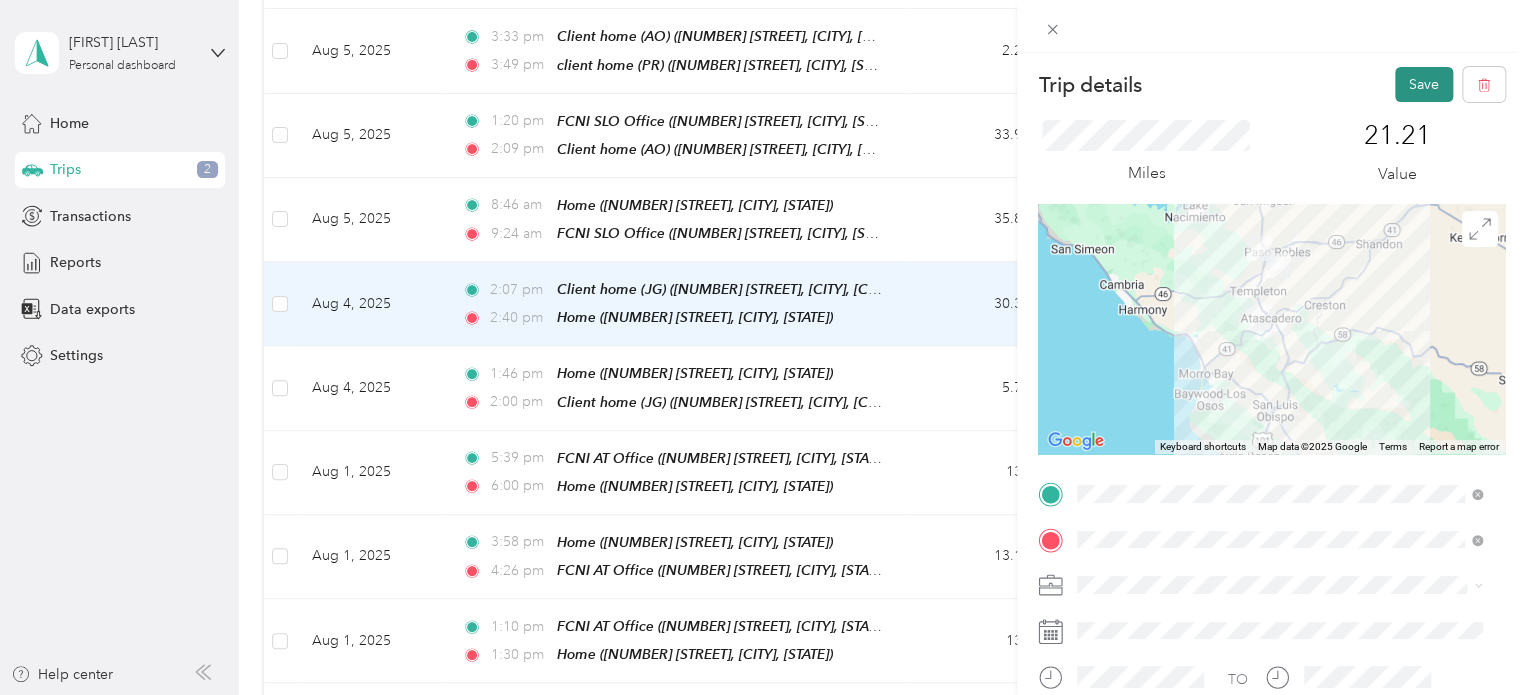 click on "Save" at bounding box center [1424, 84] 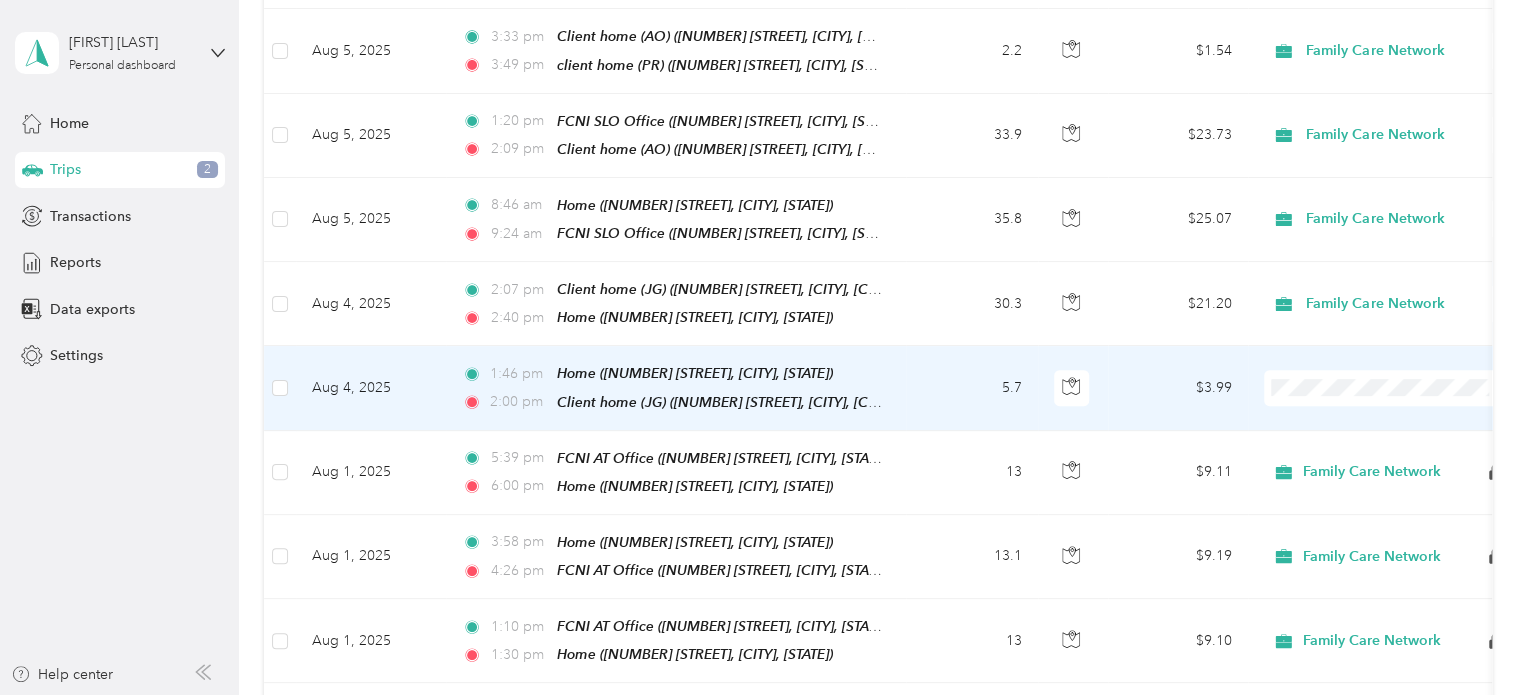 click on "5.7" at bounding box center [972, 388] 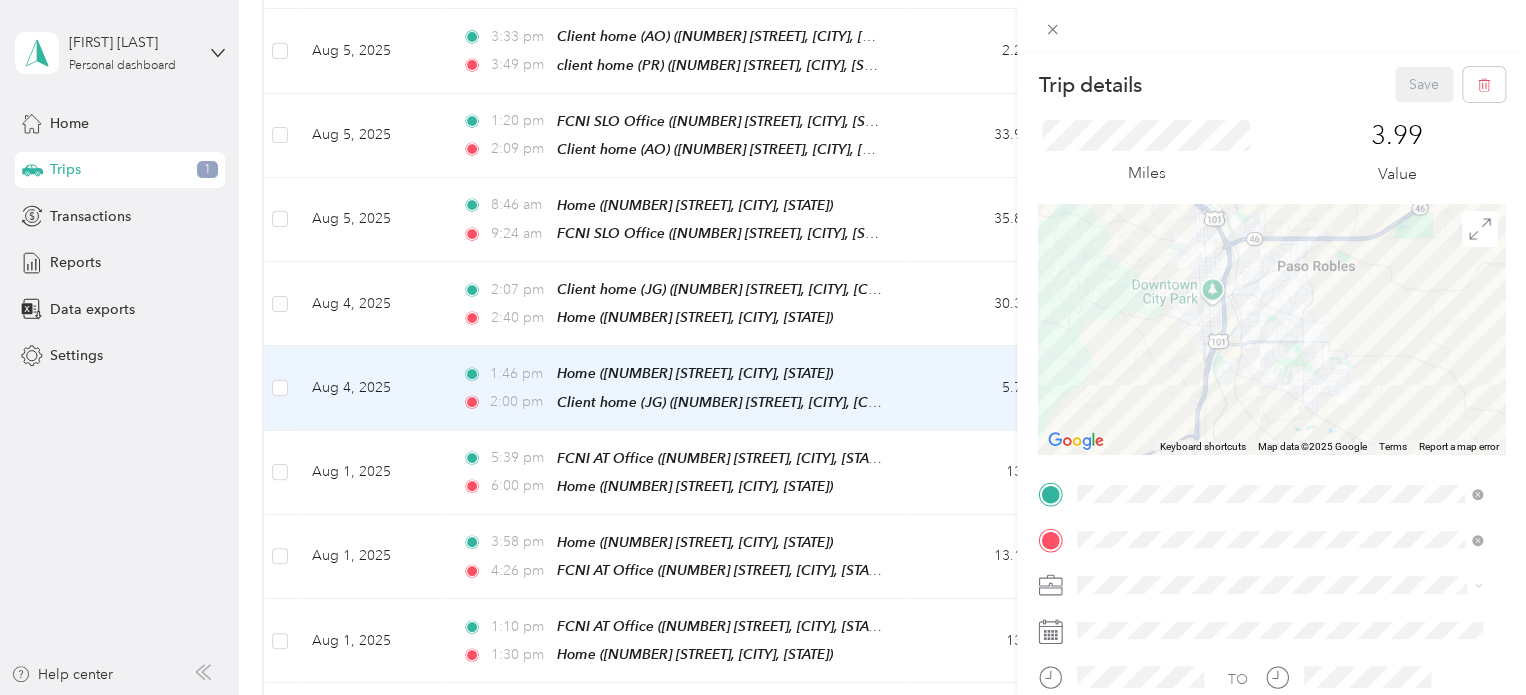 click on "Family Care Network" at bounding box center [1279, 614] 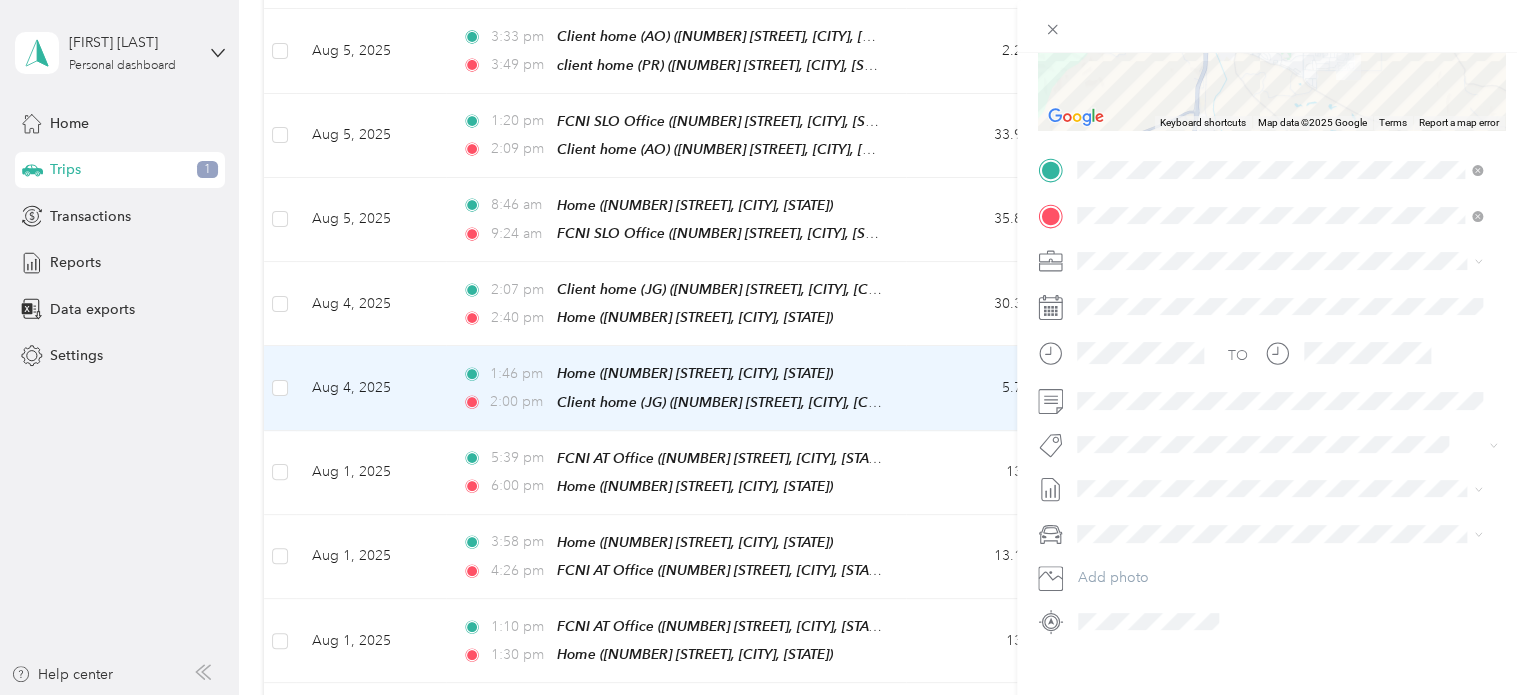 scroll, scrollTop: 328, scrollLeft: 0, axis: vertical 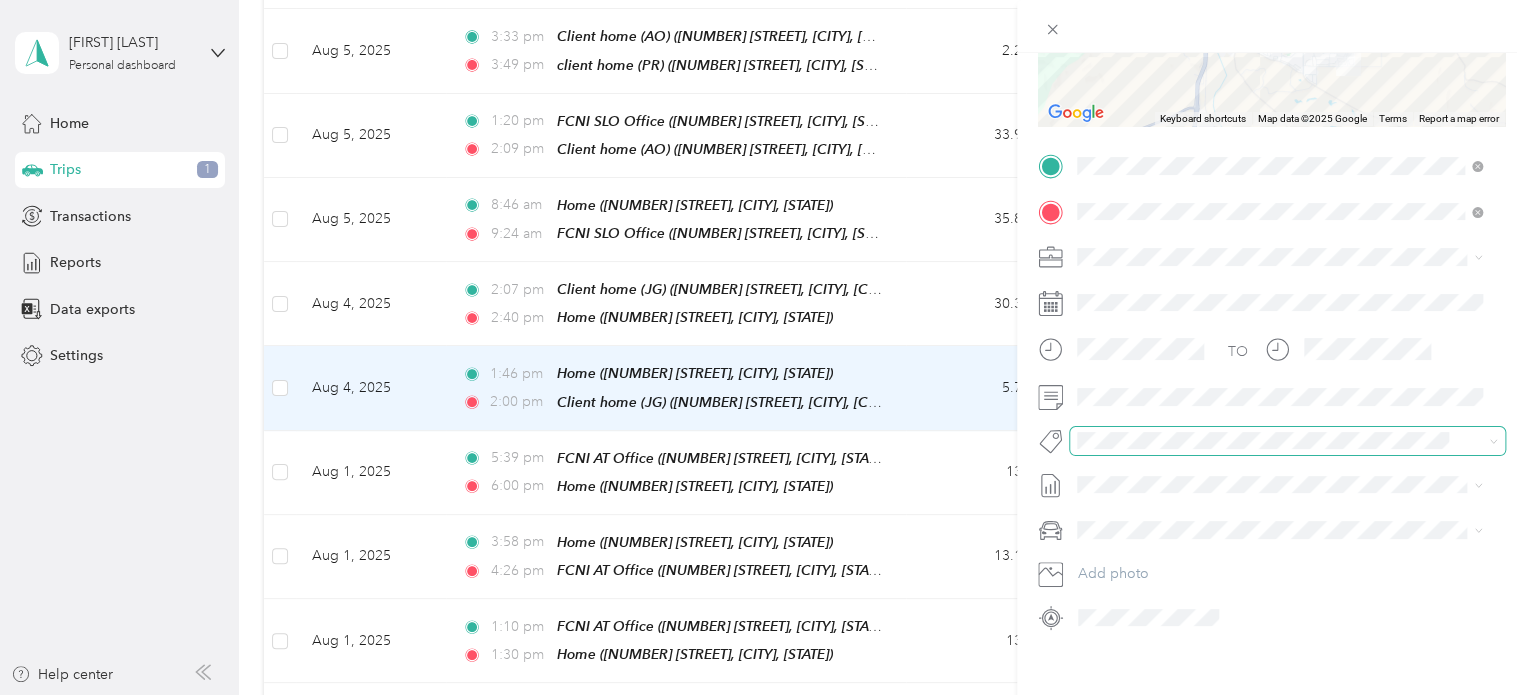 click at bounding box center [1287, 441] 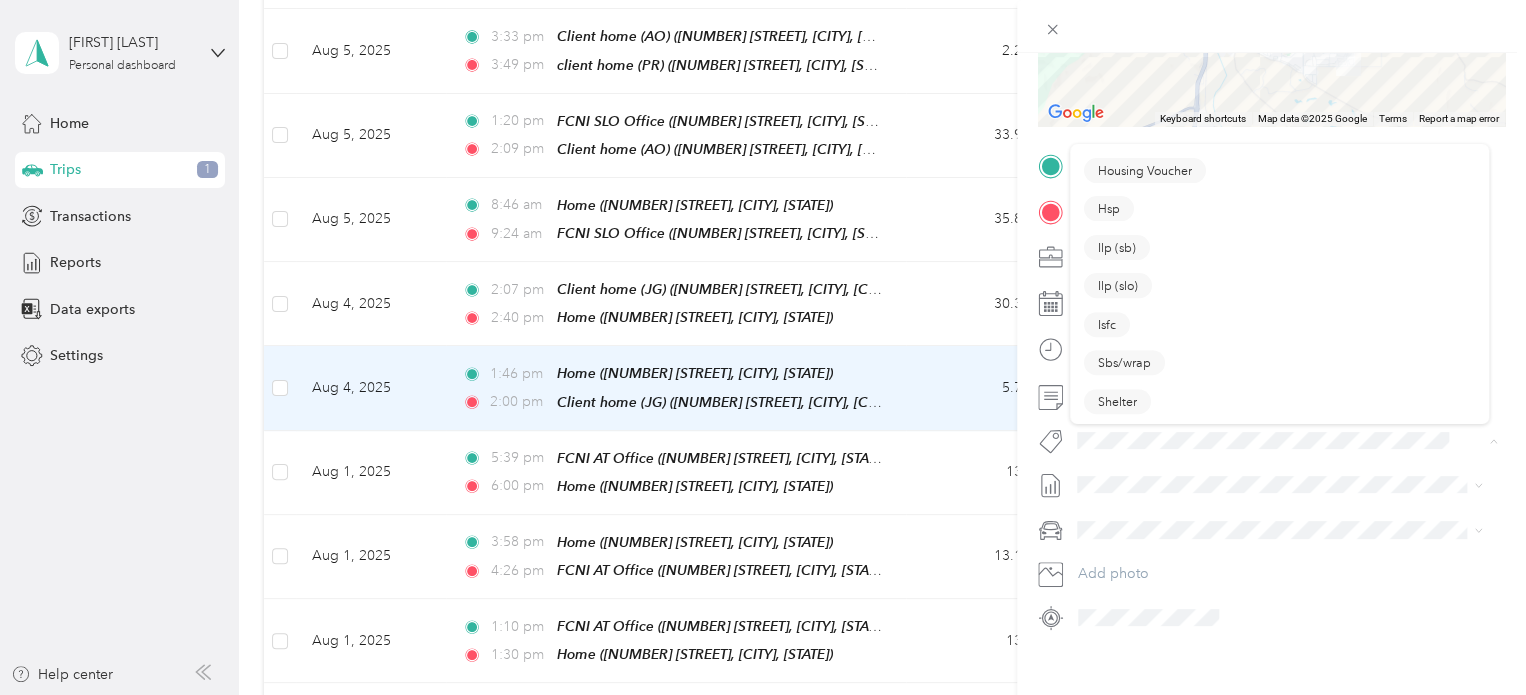 scroll, scrollTop: 555, scrollLeft: 0, axis: vertical 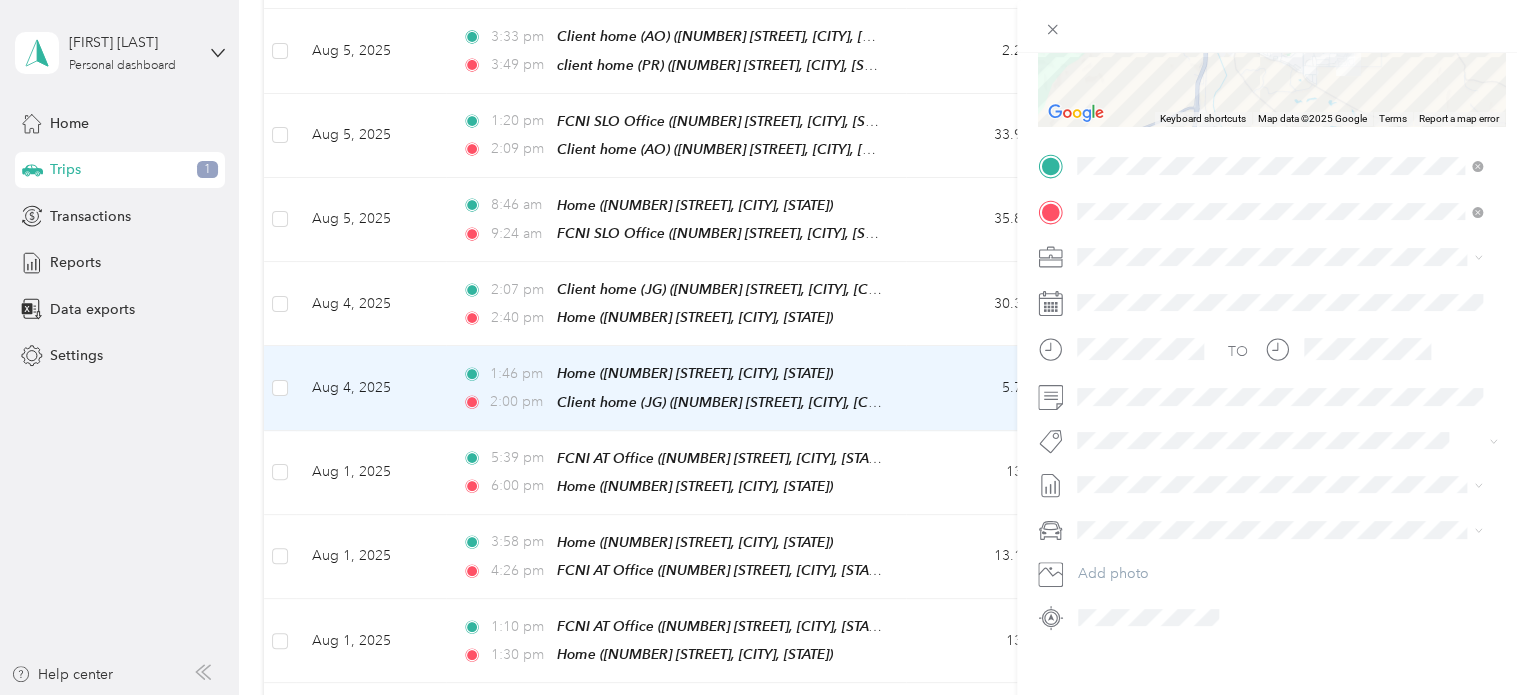 click on "Specialty Mhs" at bounding box center [1136, 221] 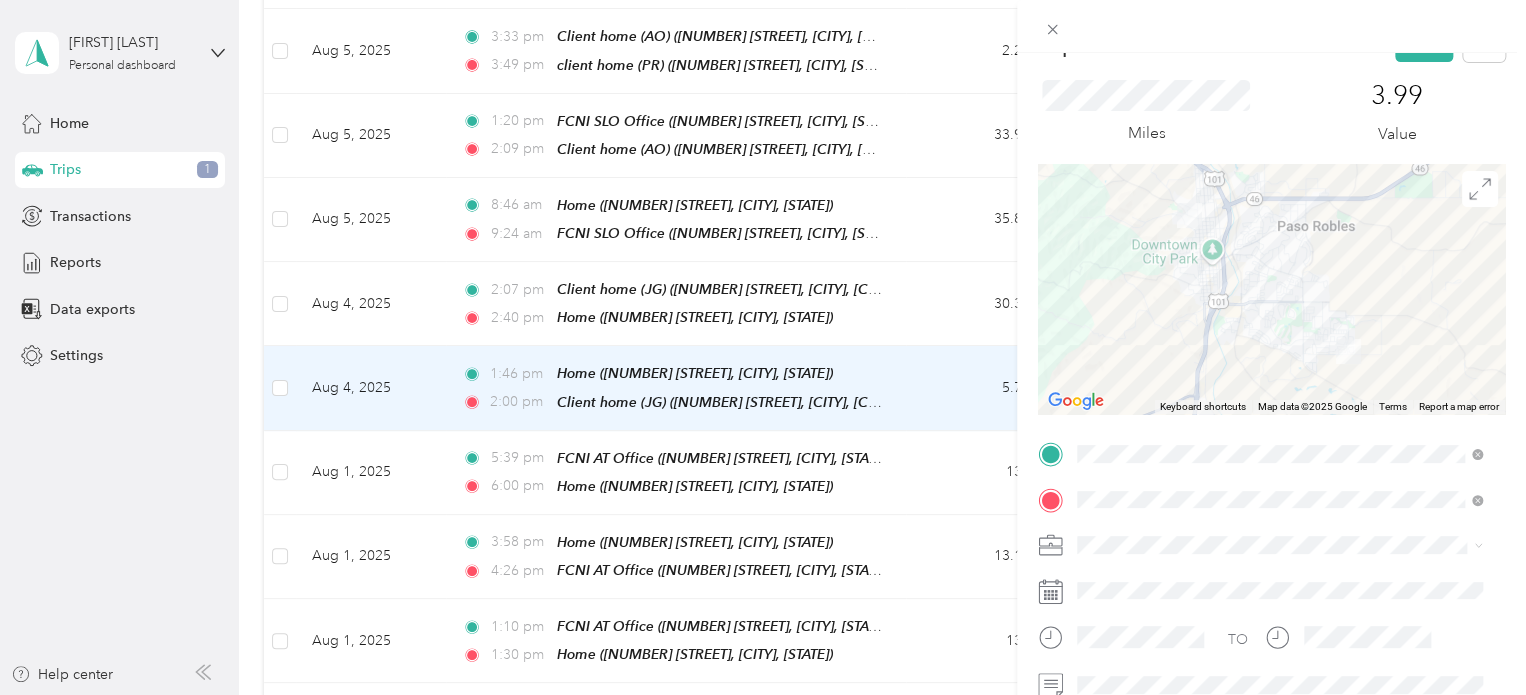 scroll, scrollTop: 0, scrollLeft: 0, axis: both 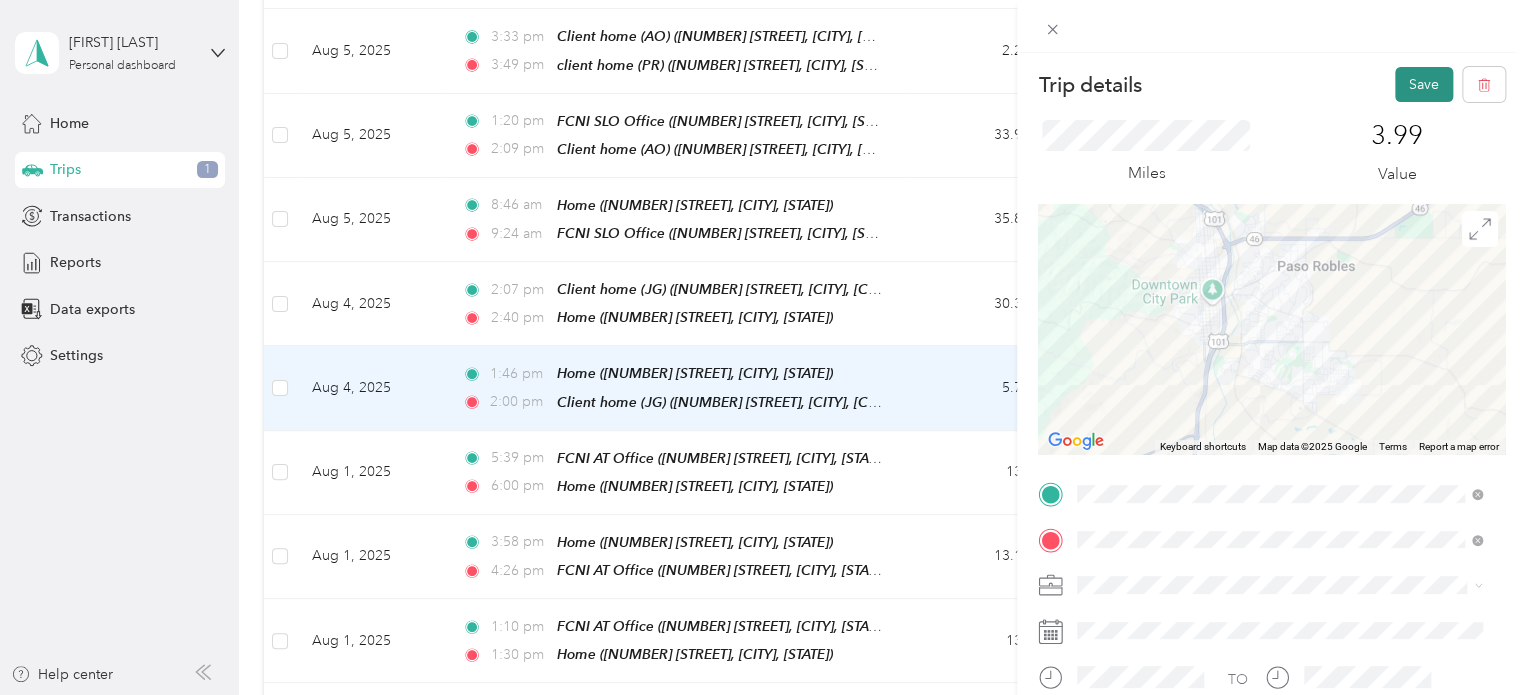 click on "Save" at bounding box center (1424, 84) 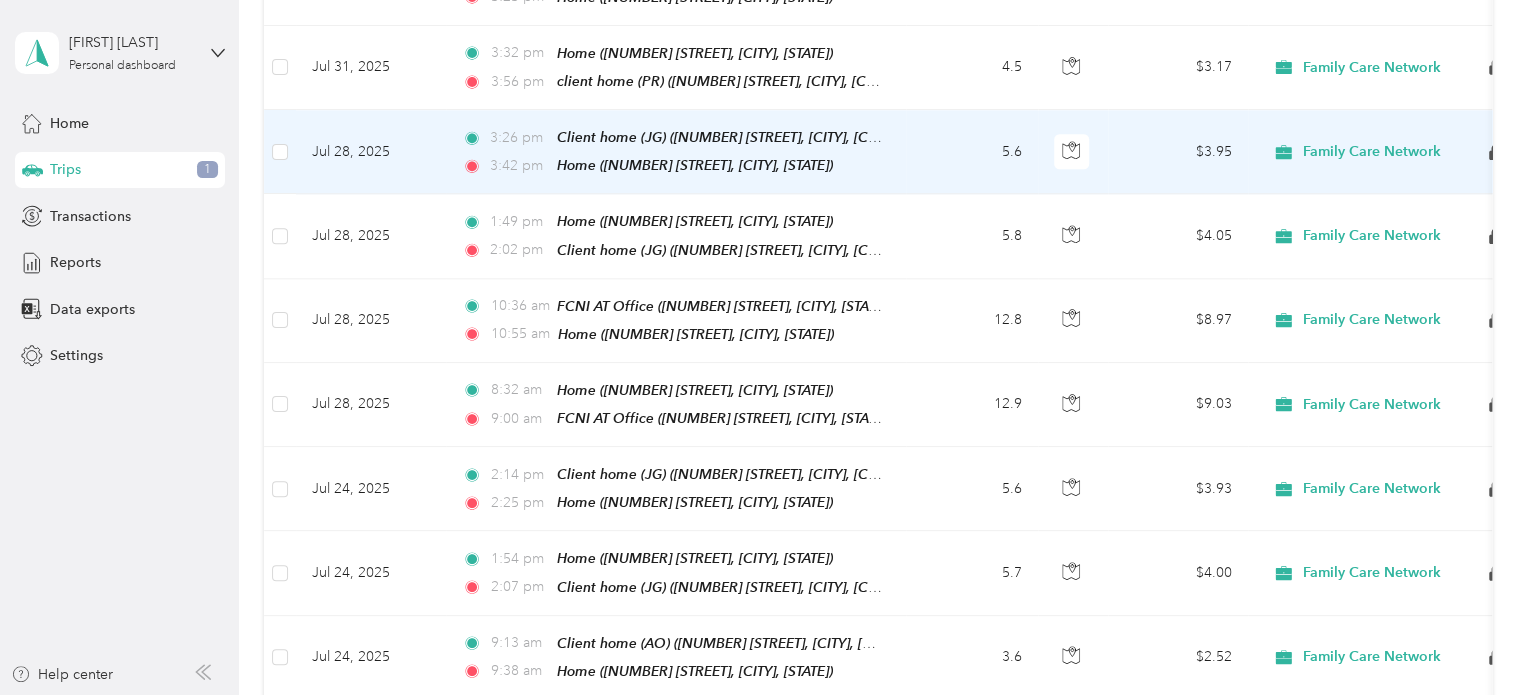 scroll, scrollTop: 0, scrollLeft: 0, axis: both 